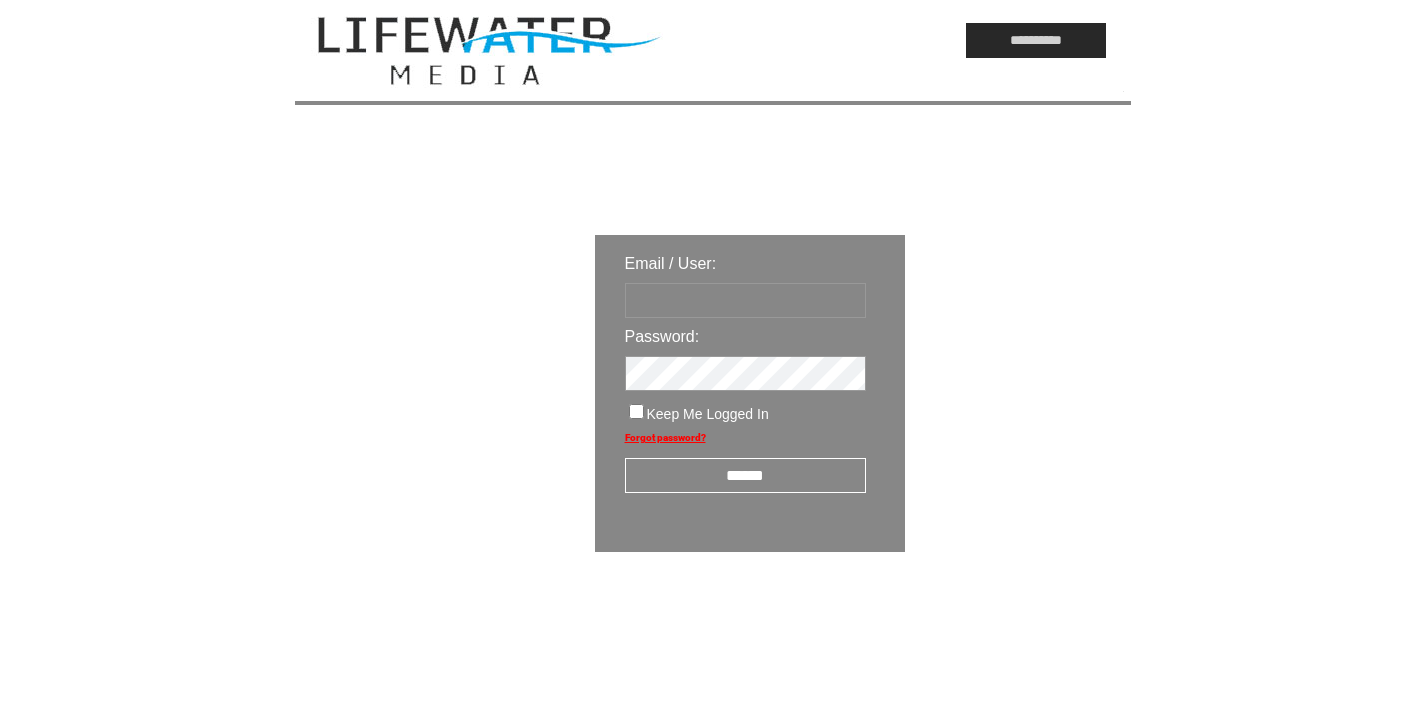 scroll, scrollTop: 0, scrollLeft: 0, axis: both 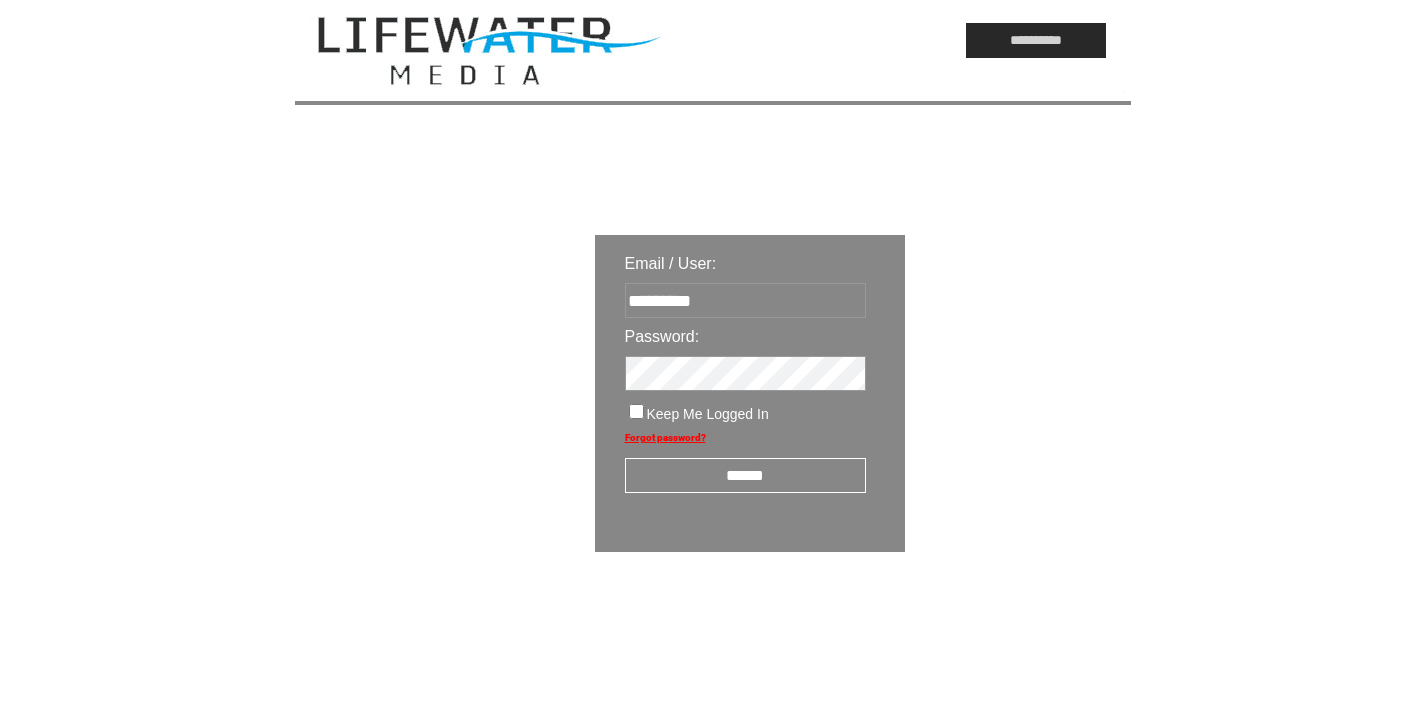click on "******" at bounding box center [745, 475] 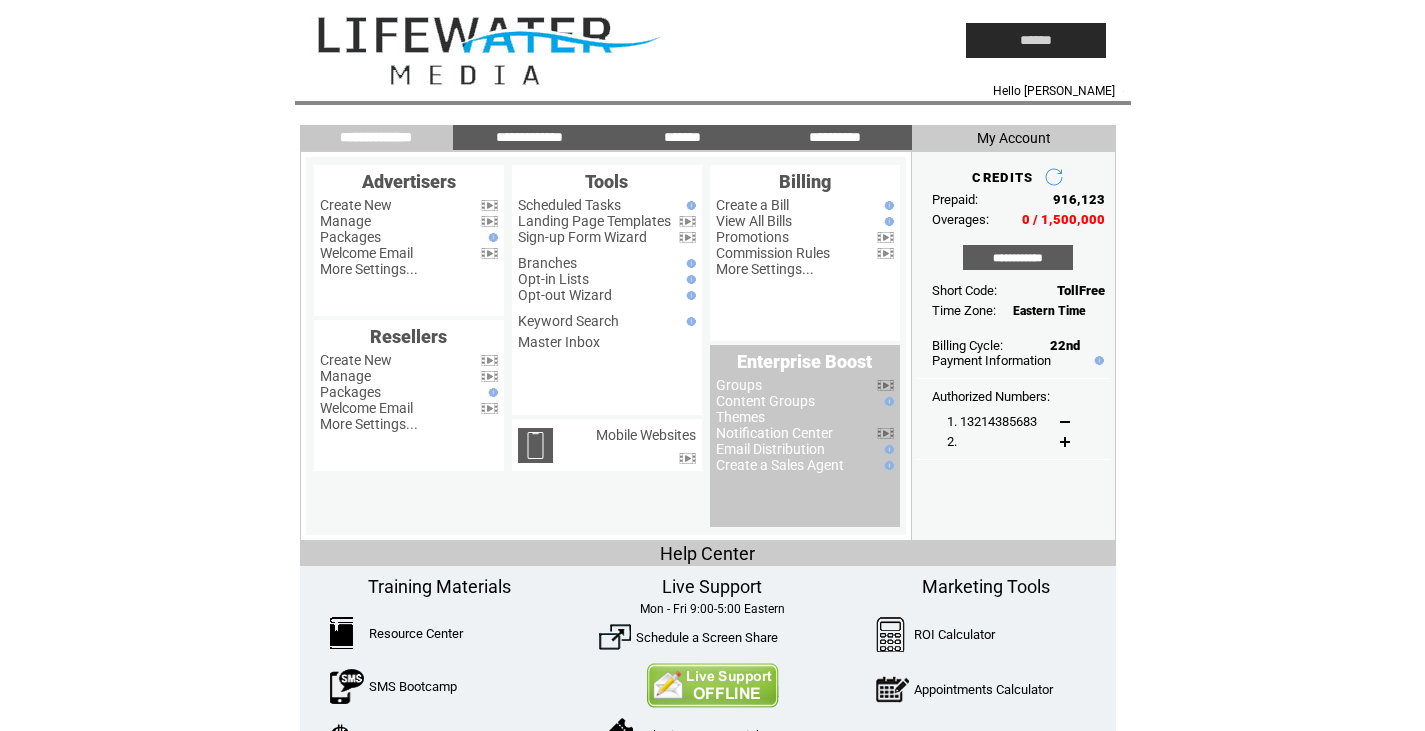 scroll, scrollTop: 0, scrollLeft: 0, axis: both 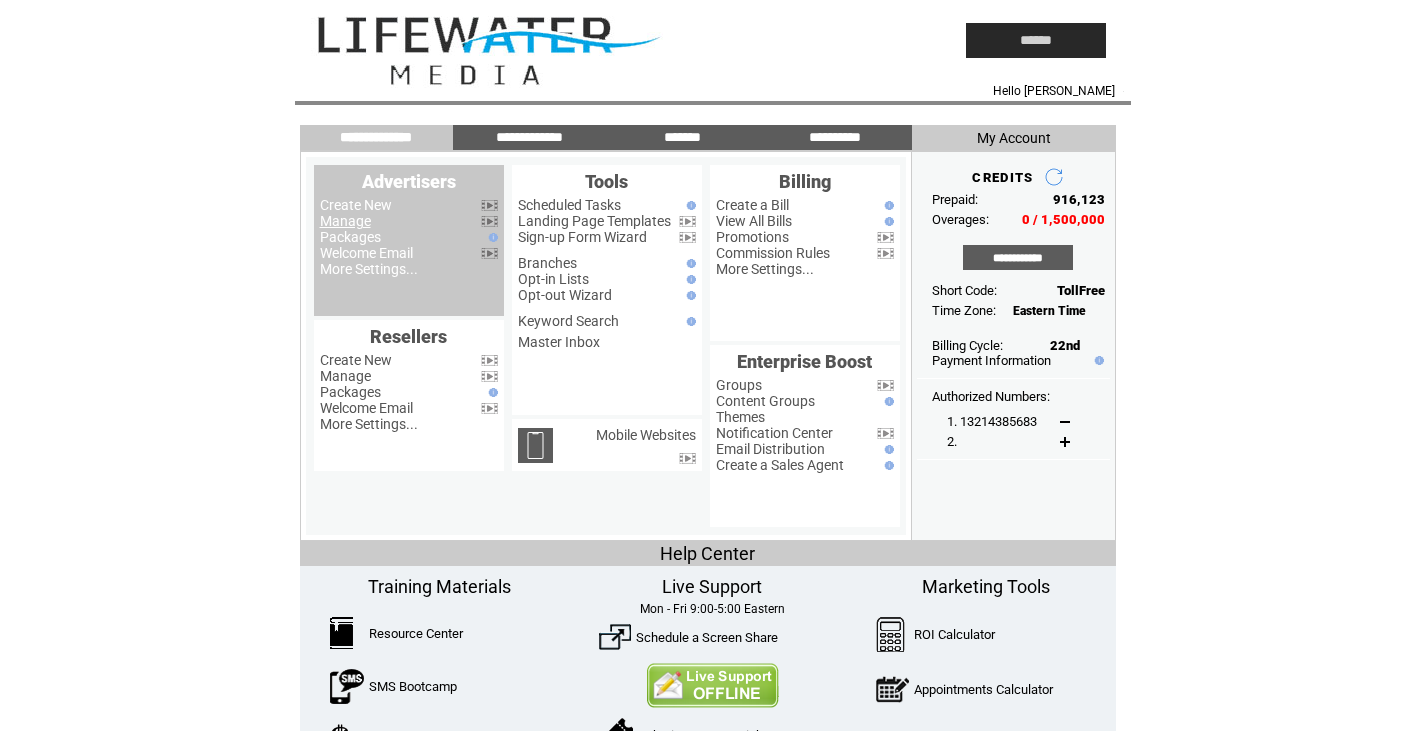 click on "Manage" at bounding box center [345, 221] 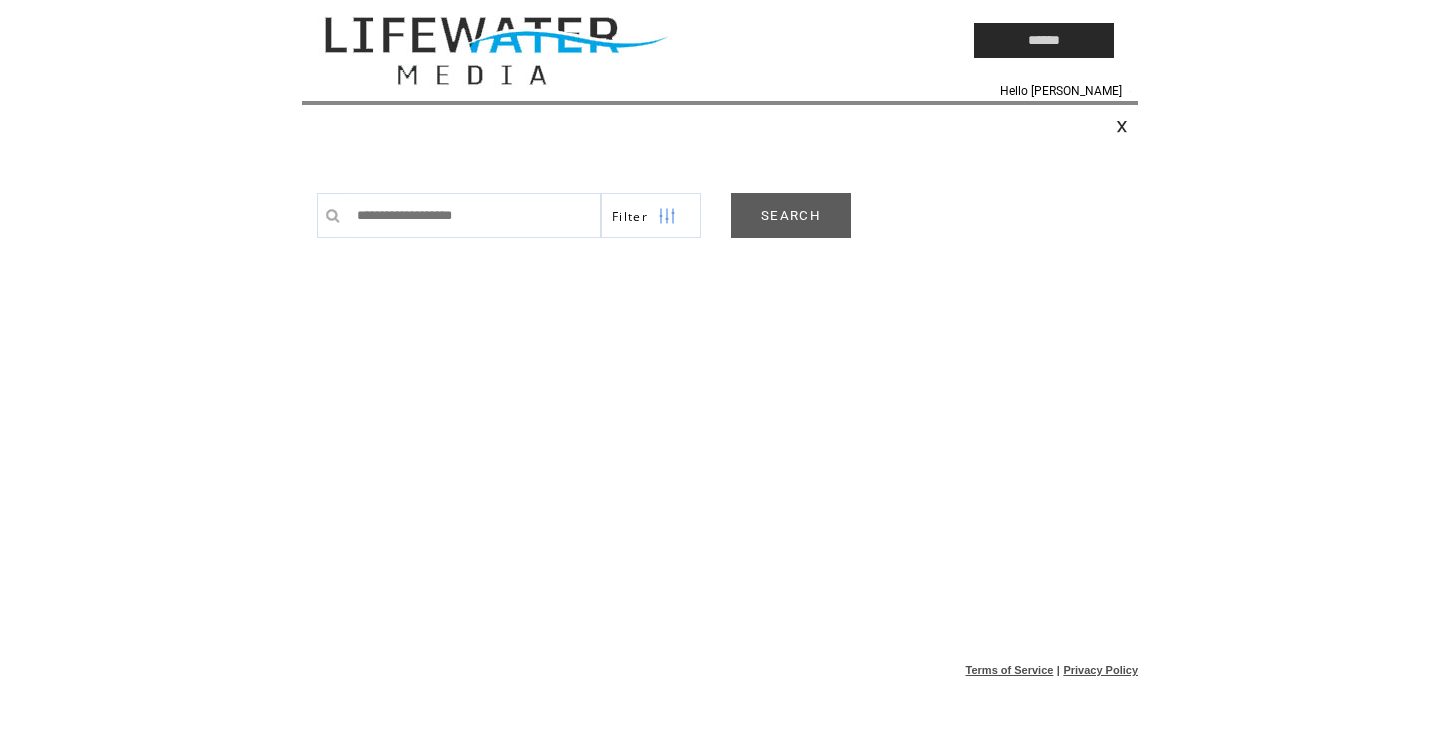 scroll, scrollTop: 0, scrollLeft: 0, axis: both 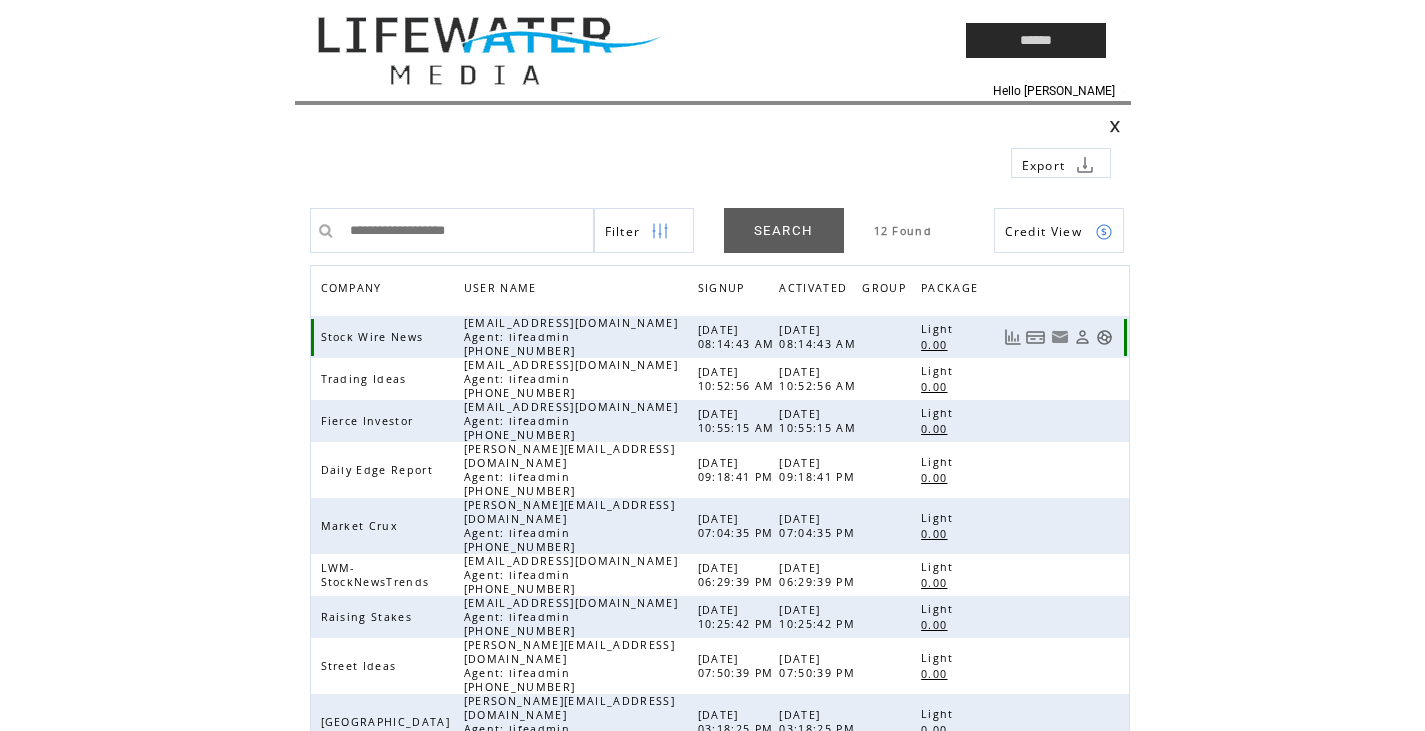 click at bounding box center (1104, 337) 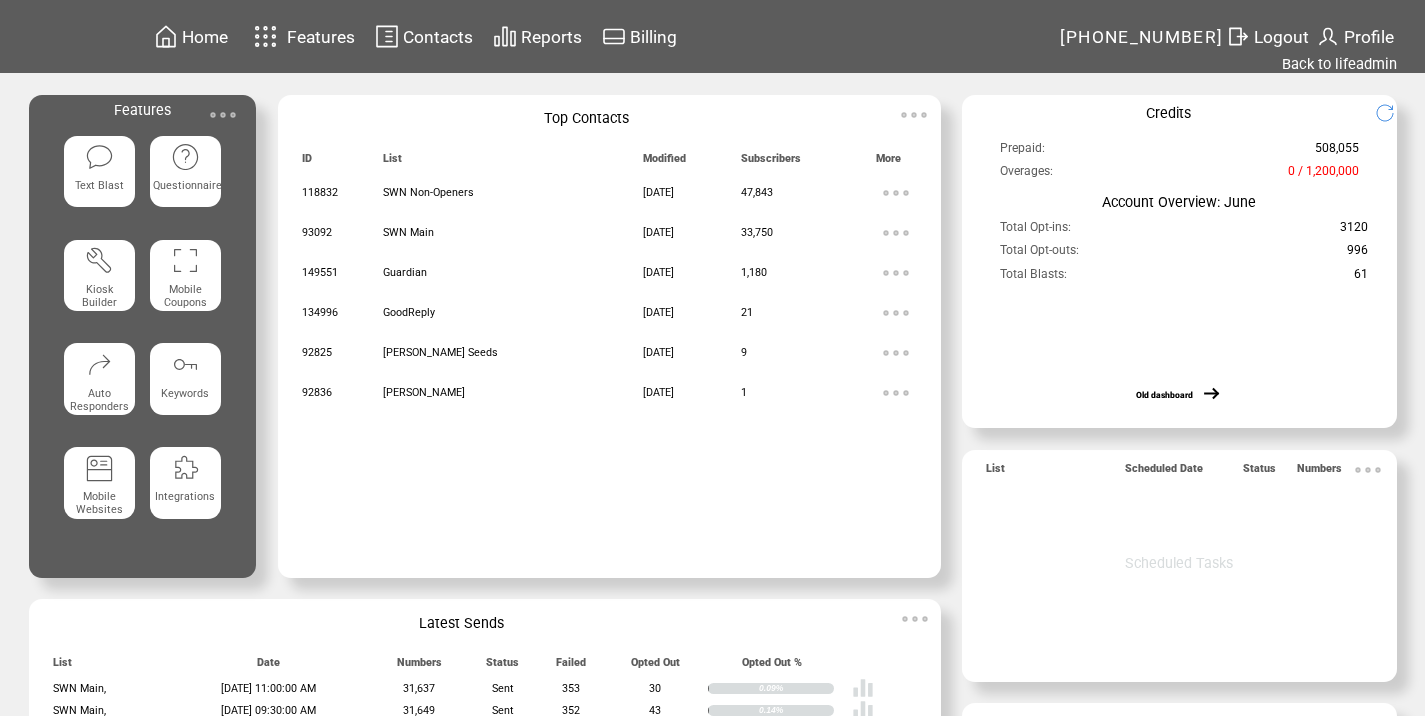 scroll, scrollTop: 0, scrollLeft: 0, axis: both 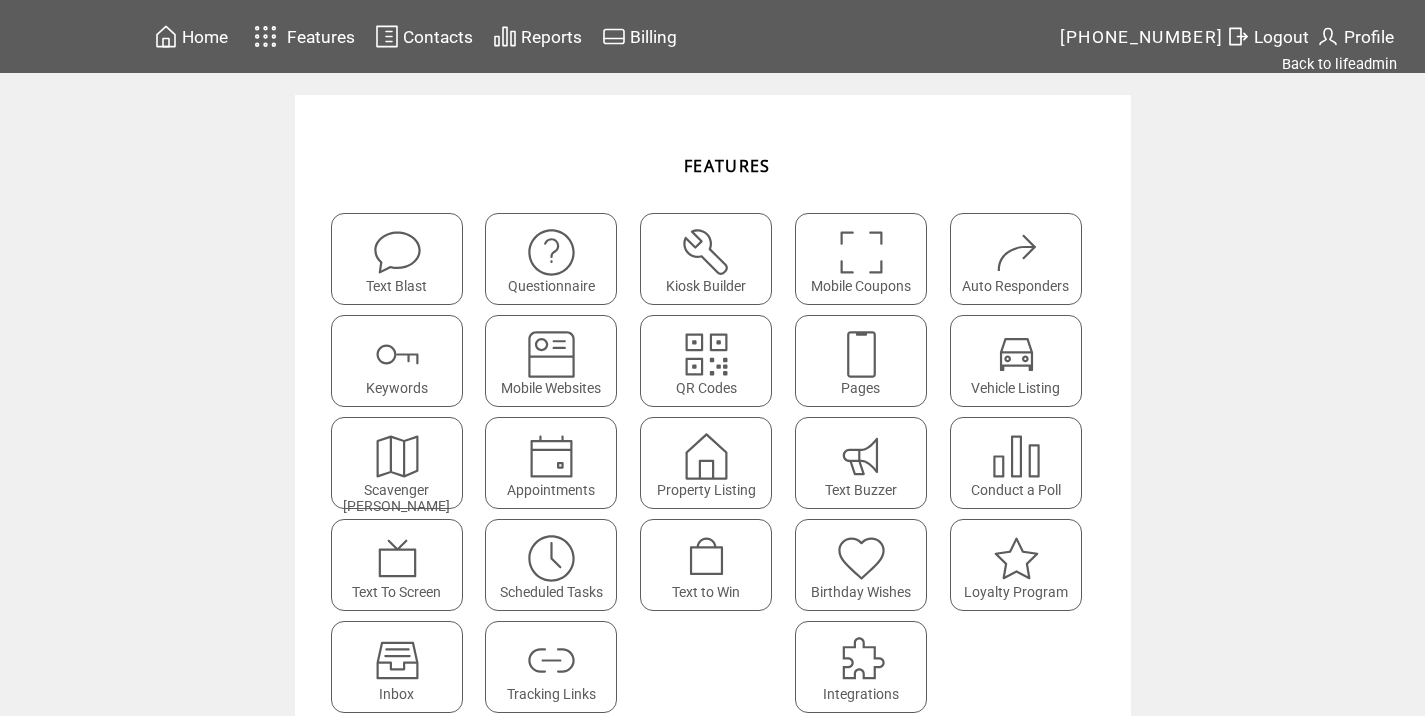 click at bounding box center [551, 653] 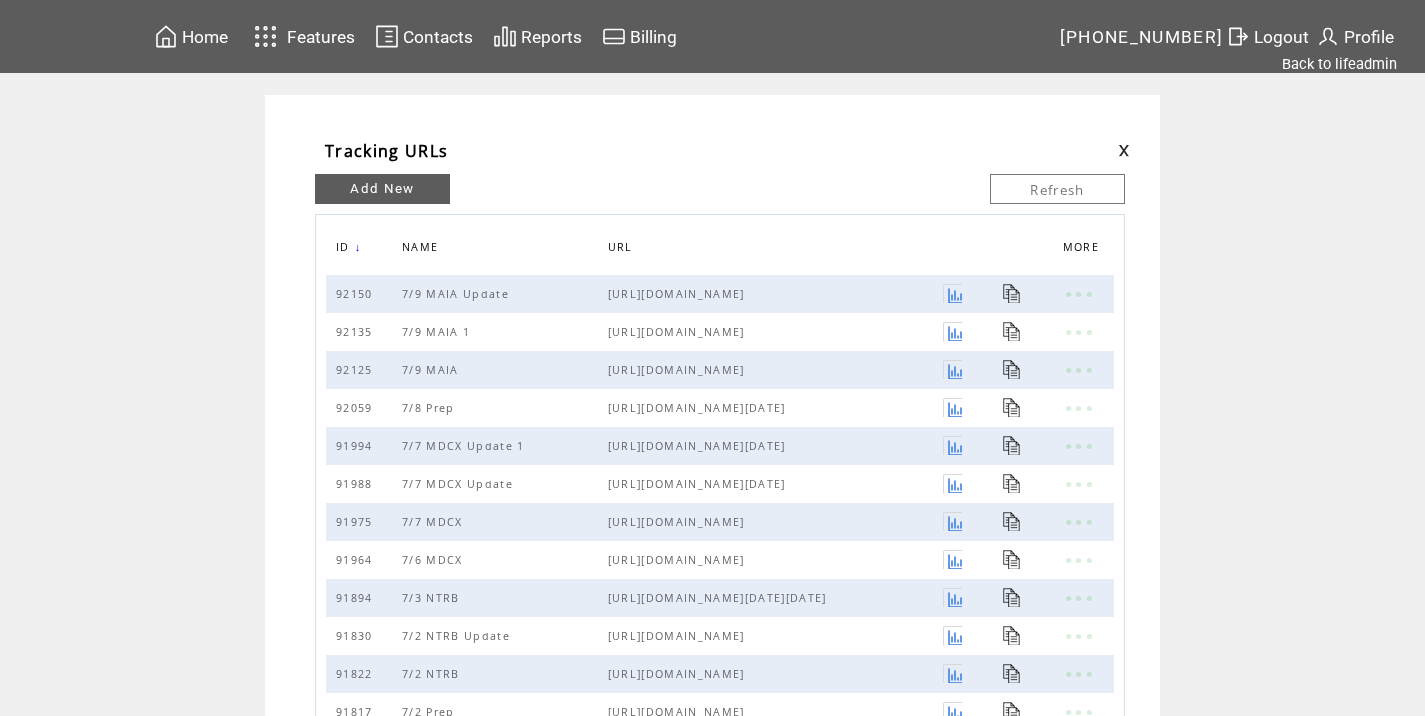 scroll, scrollTop: 0, scrollLeft: 0, axis: both 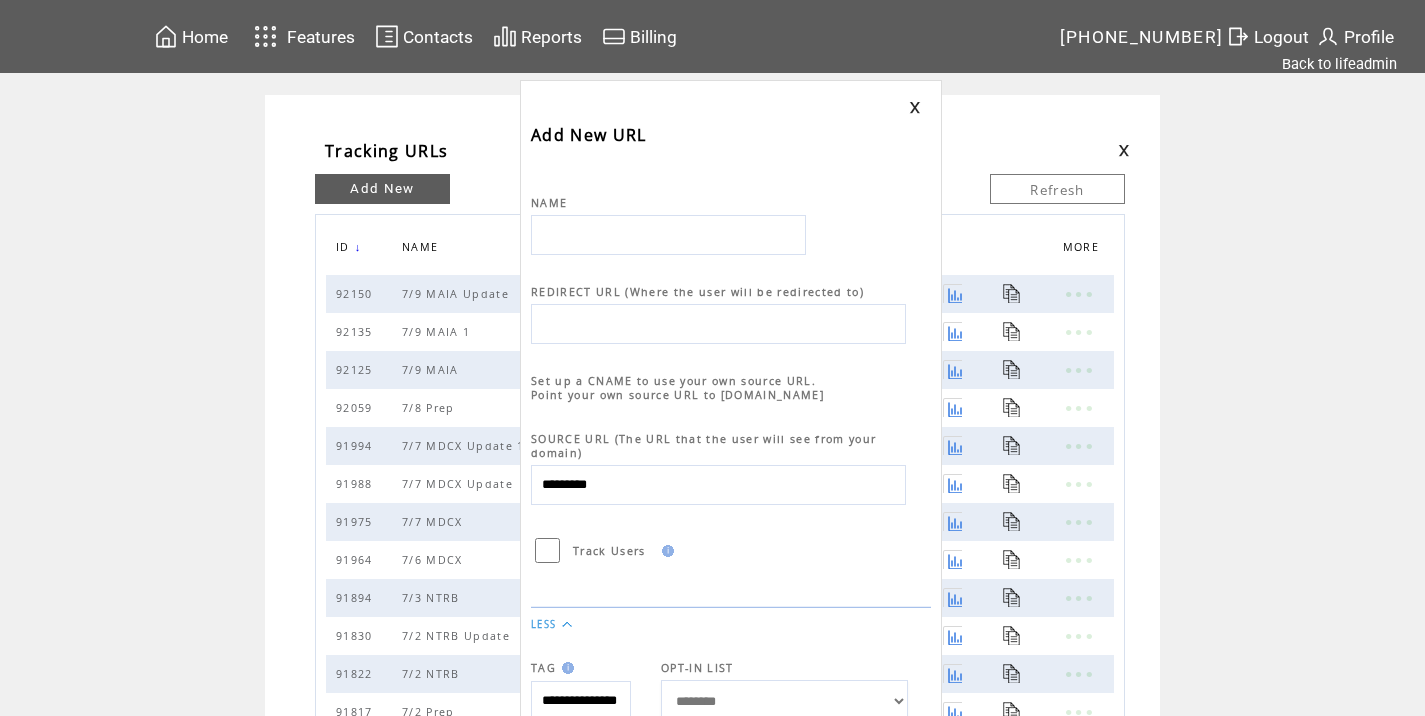 click at bounding box center (668, 235) 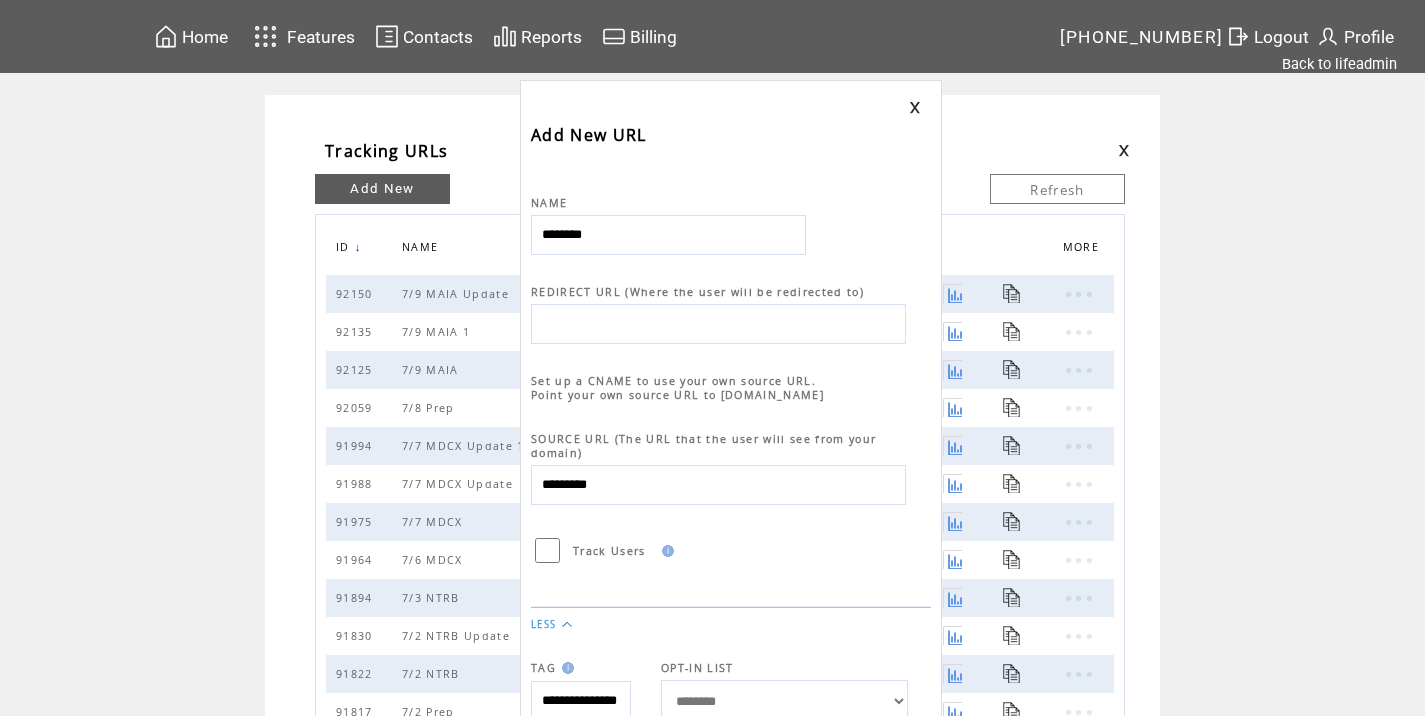 type on "********" 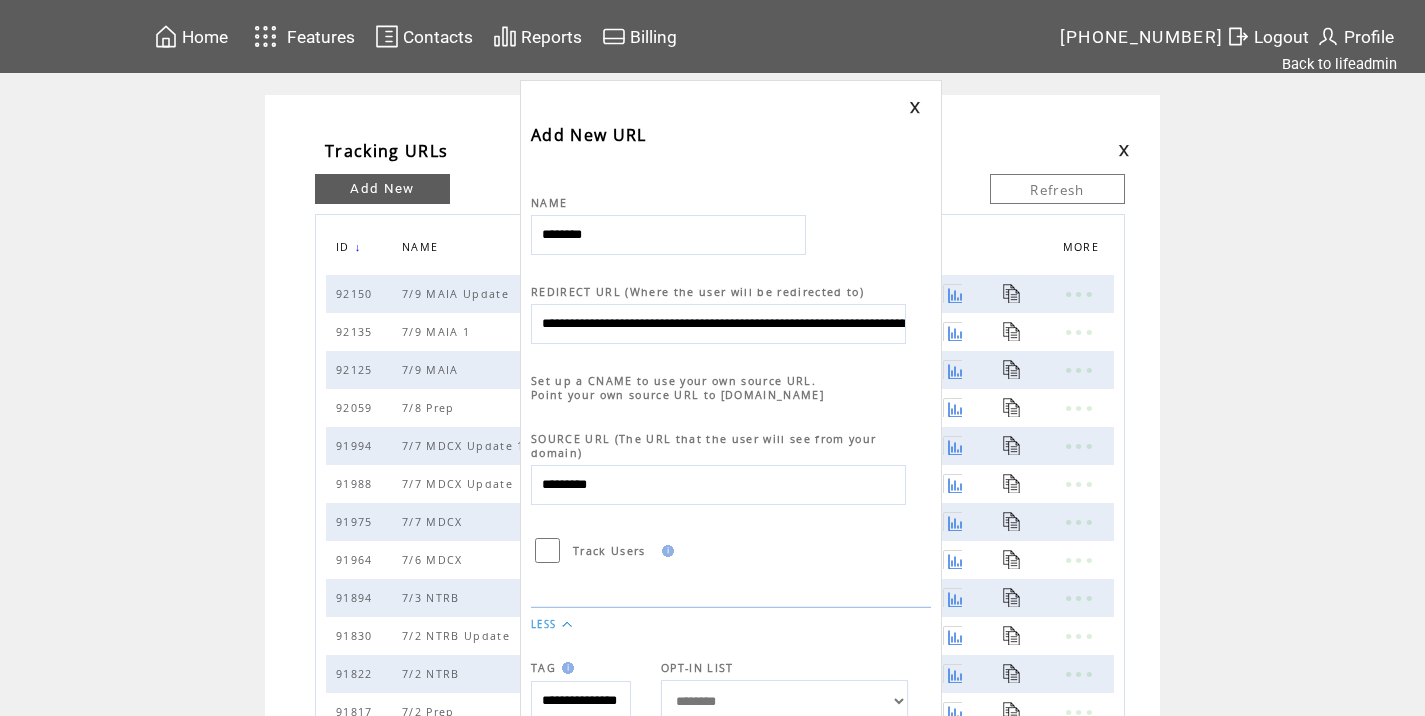 scroll, scrollTop: 0, scrollLeft: 981, axis: horizontal 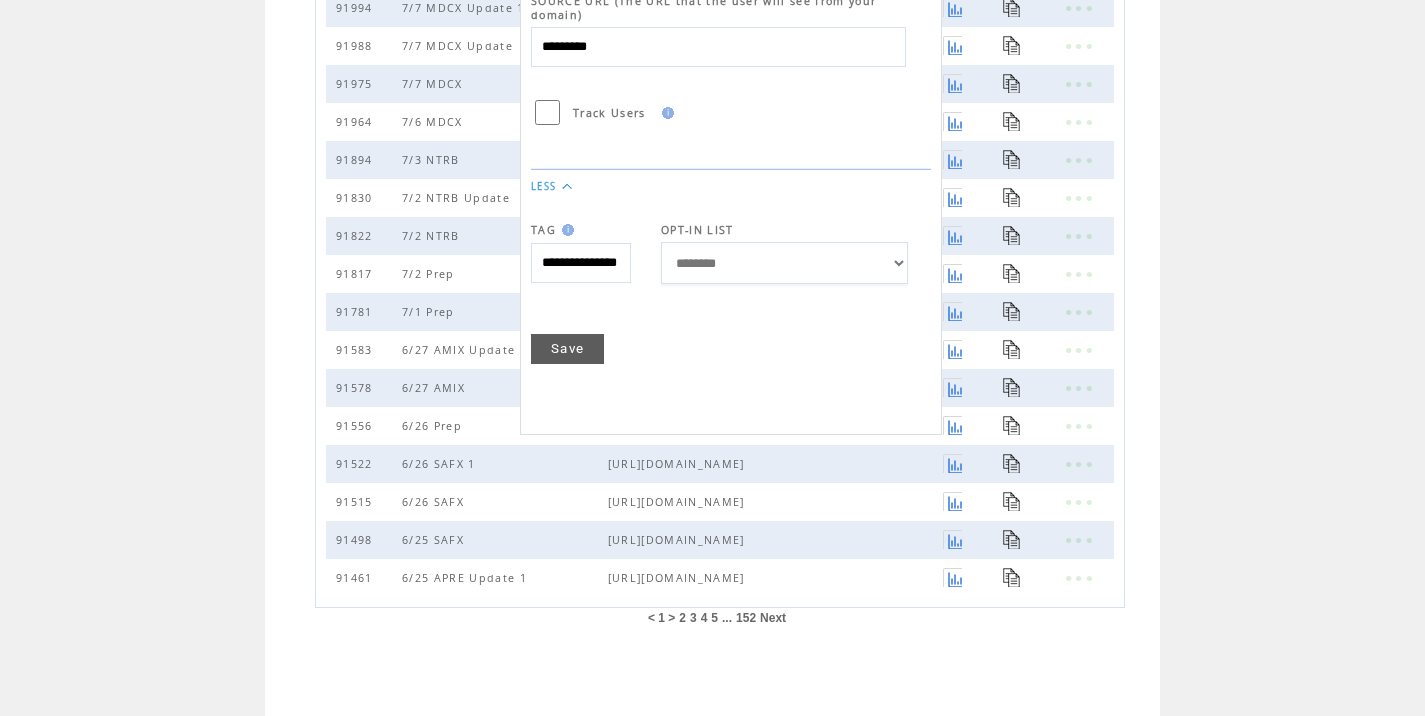 type on "**********" 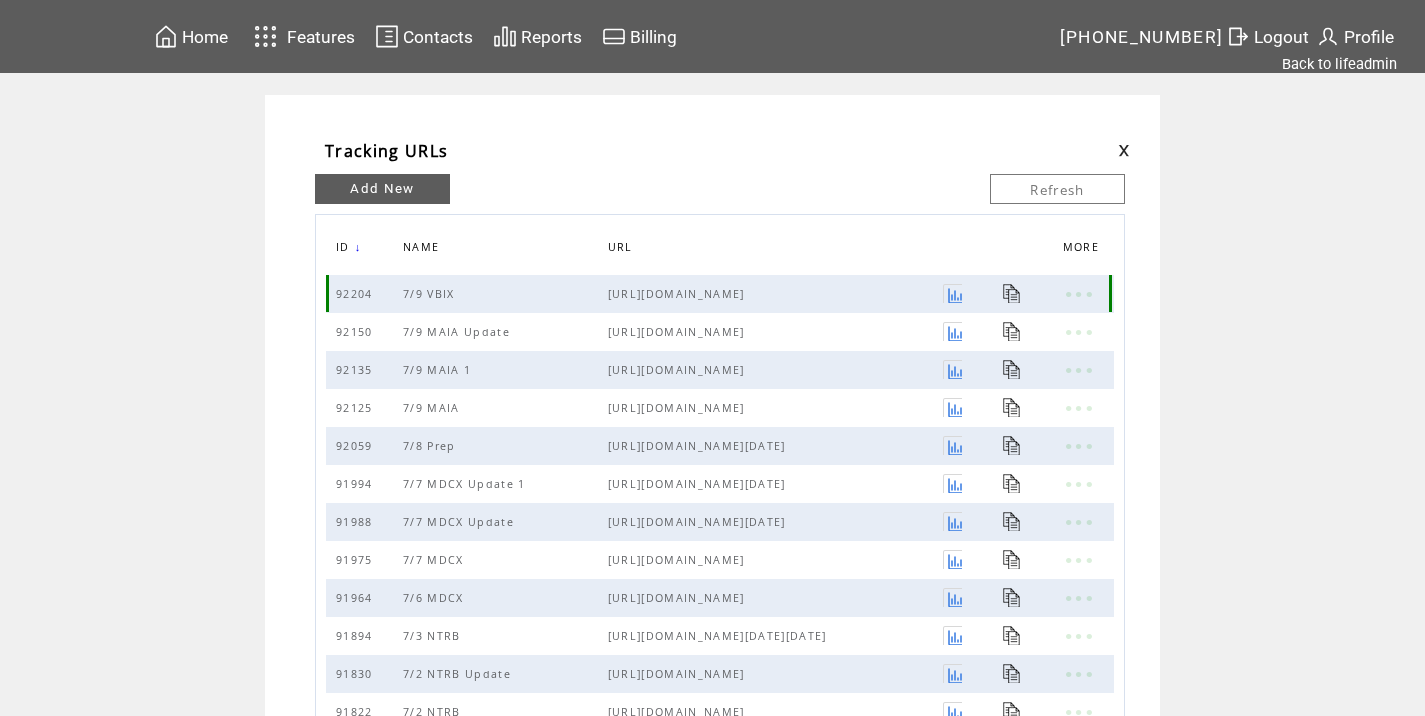 click at bounding box center [1012, 293] 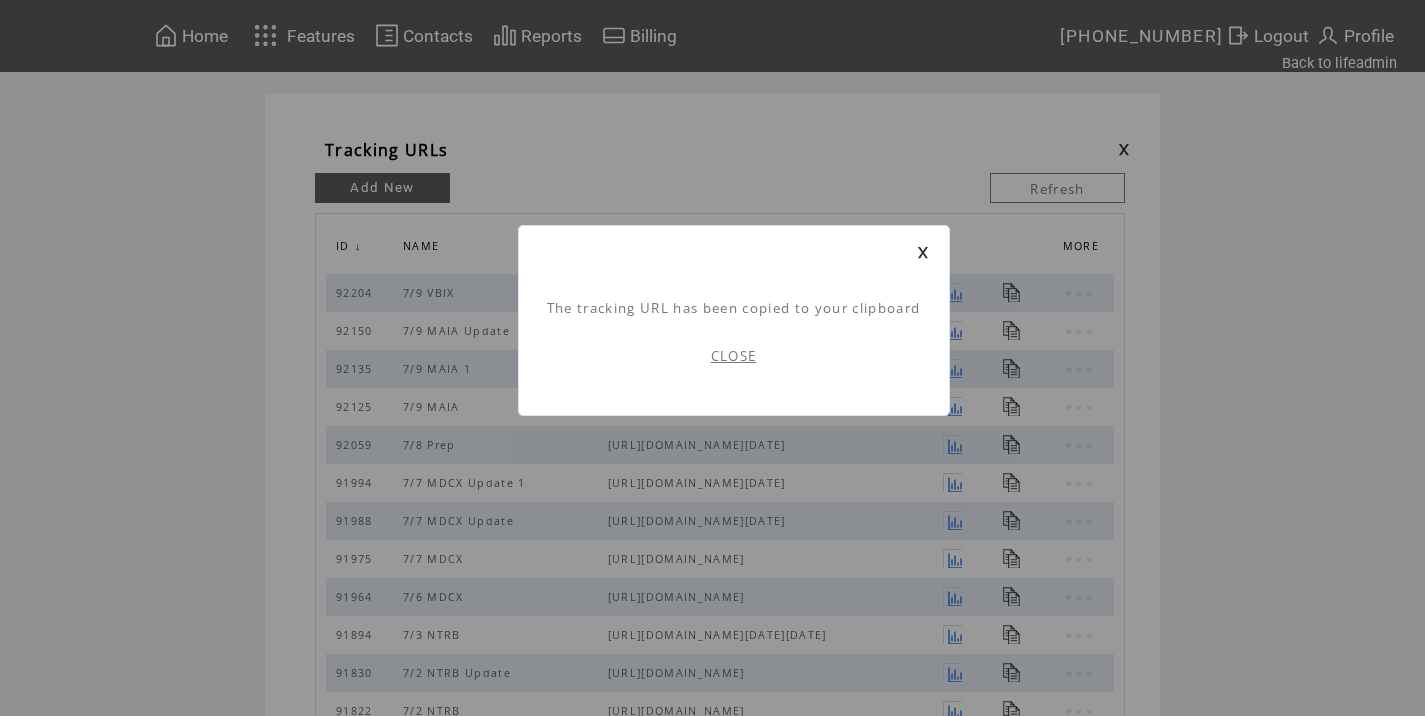 click on "CLOSE" at bounding box center [734, 356] 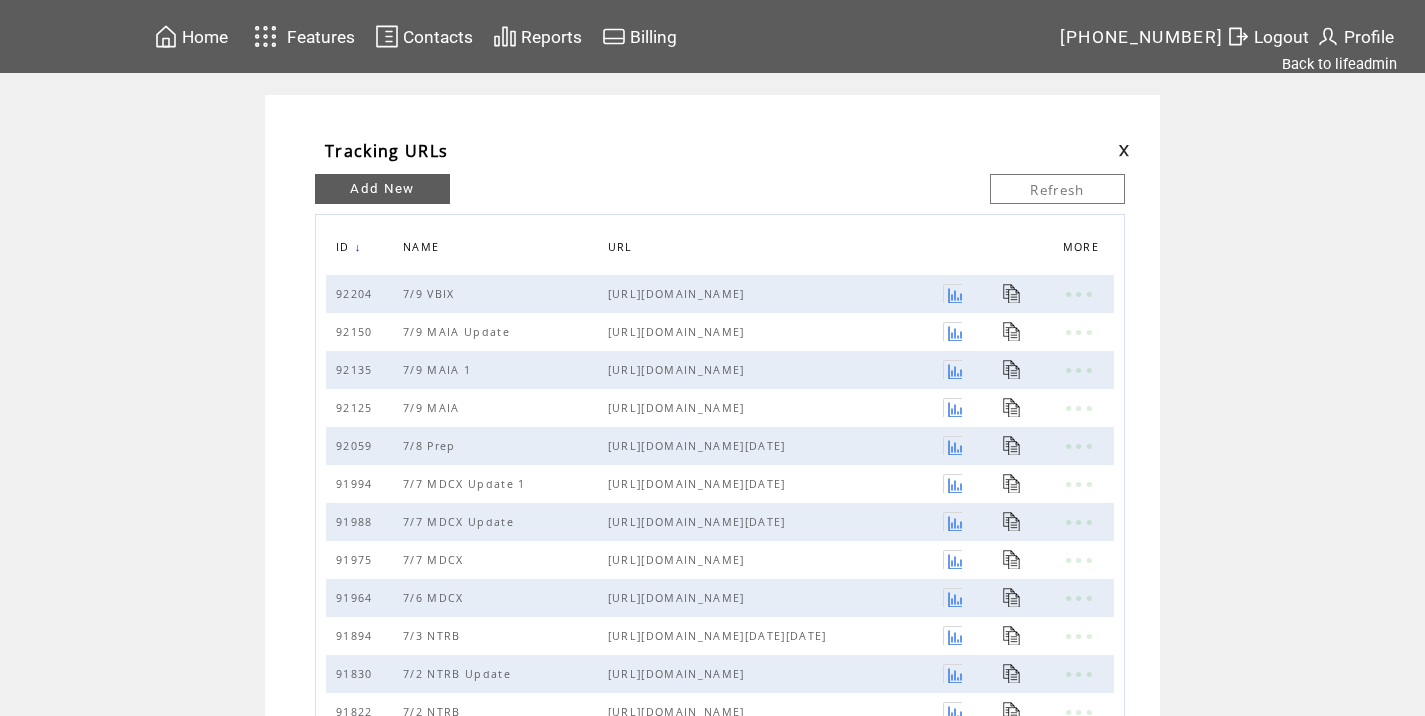 click at bounding box center [1124, 150] 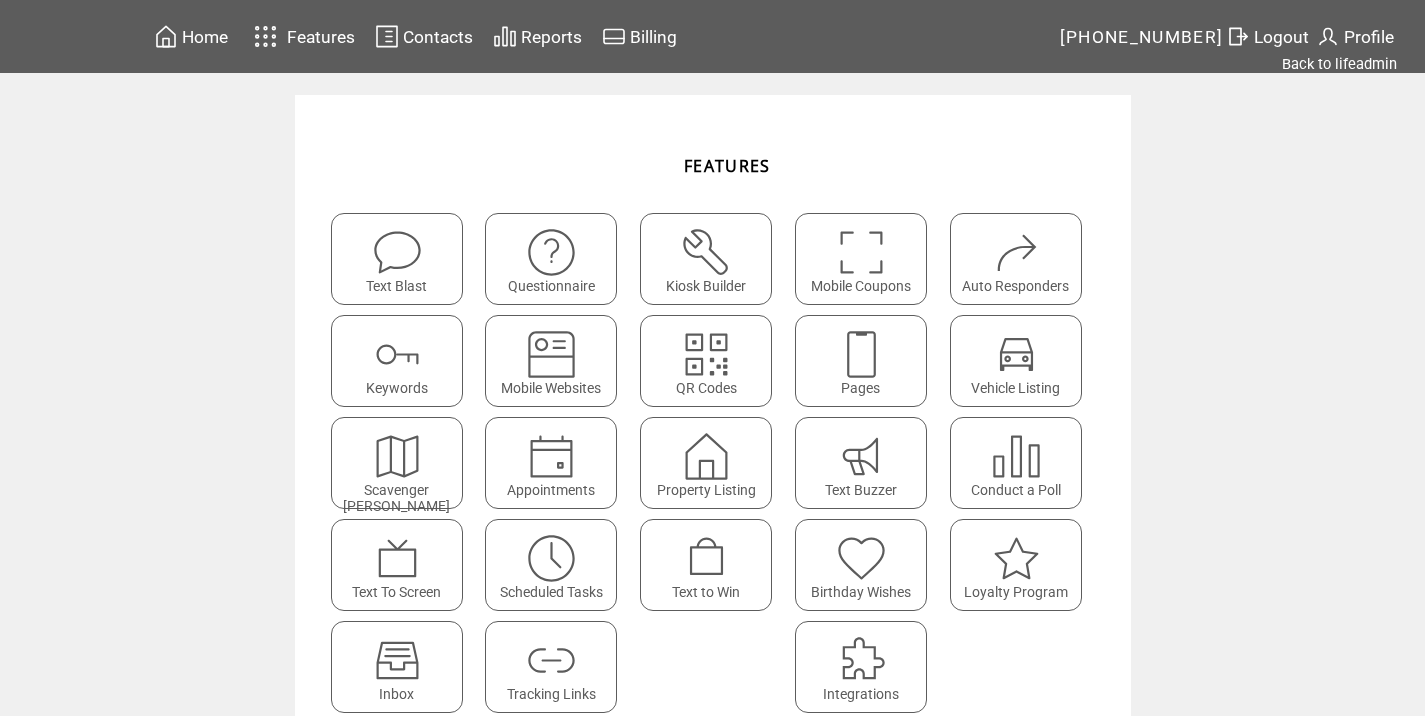 scroll, scrollTop: 0, scrollLeft: 0, axis: both 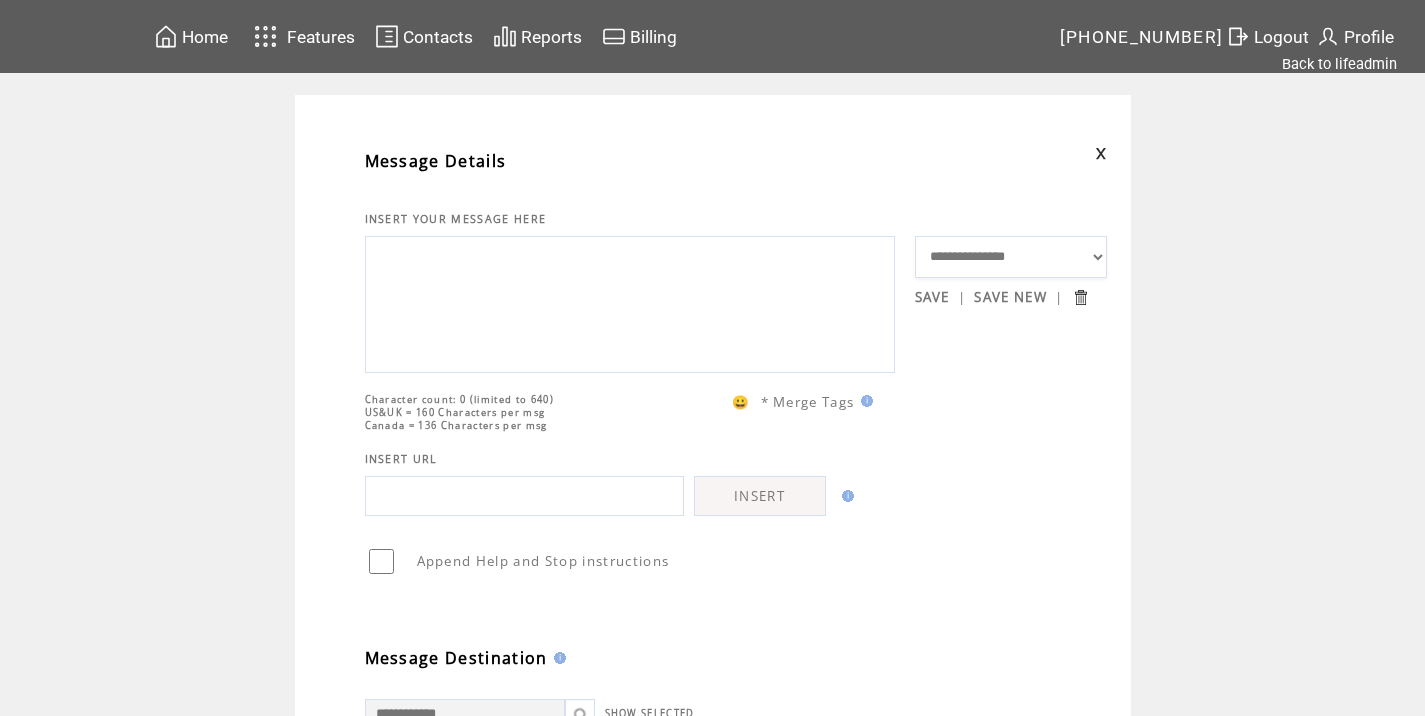 click at bounding box center (630, 302) 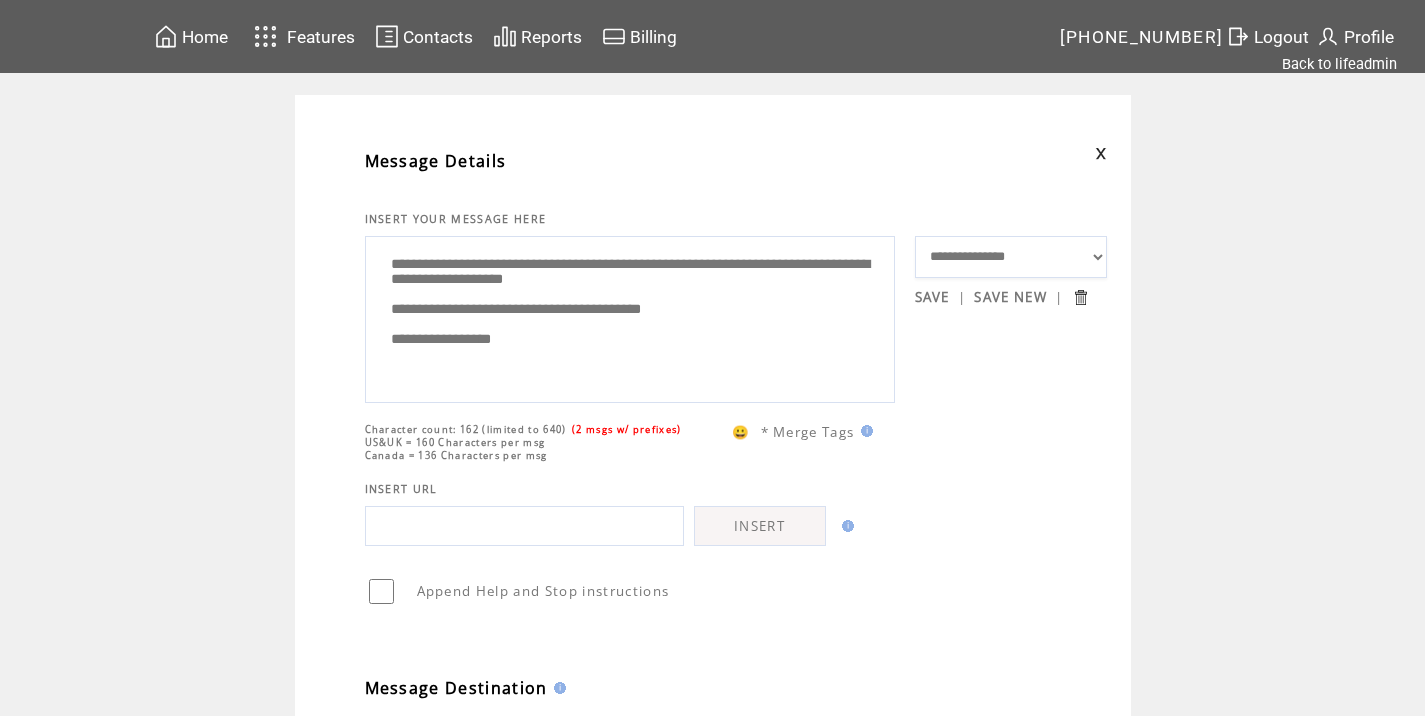 scroll, scrollTop: 0, scrollLeft: 0, axis: both 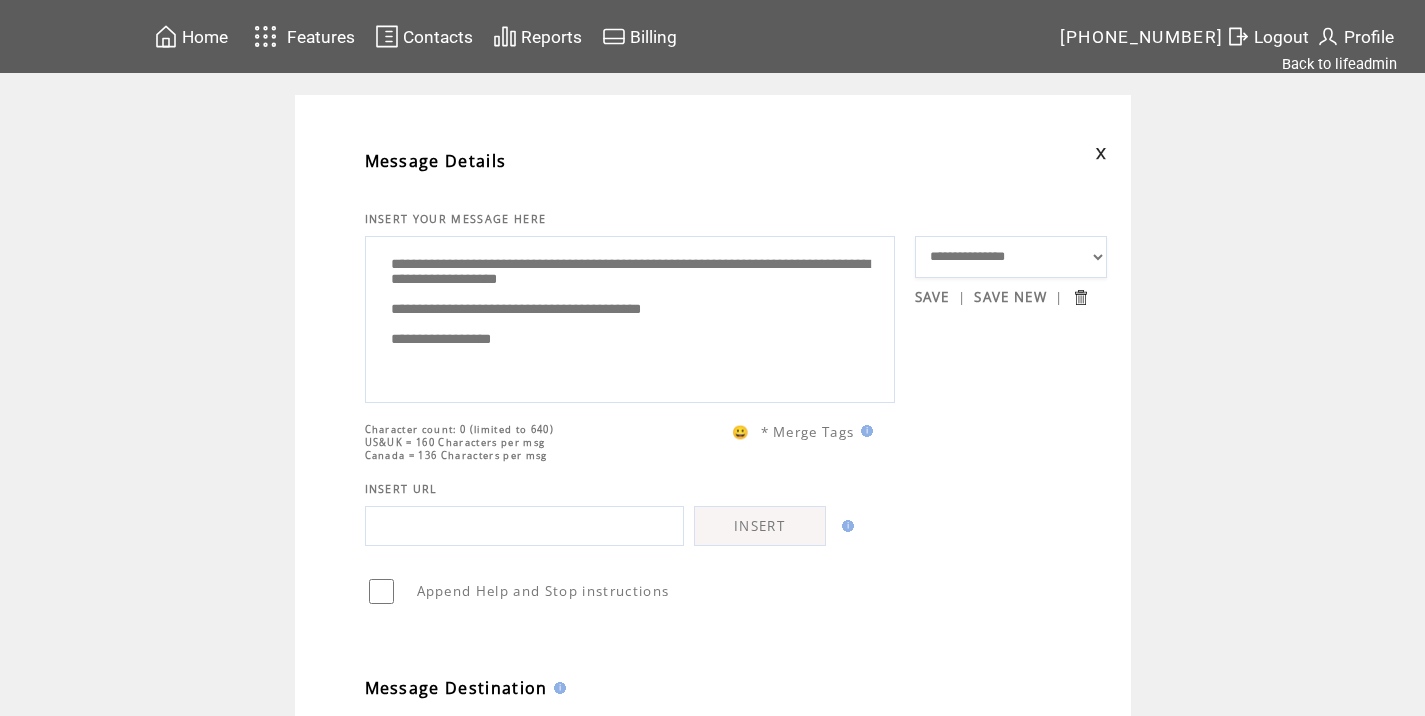 click on "**********" at bounding box center (630, 317) 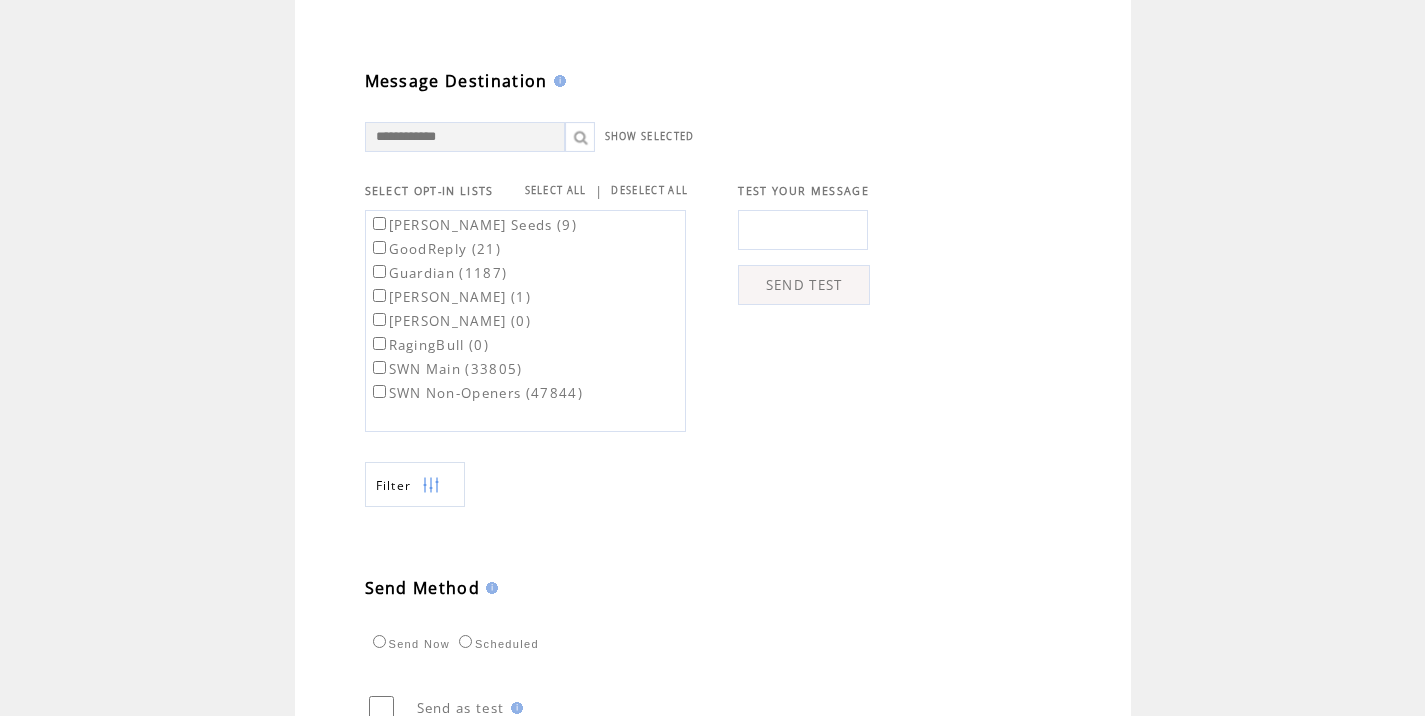 scroll, scrollTop: 624, scrollLeft: 0, axis: vertical 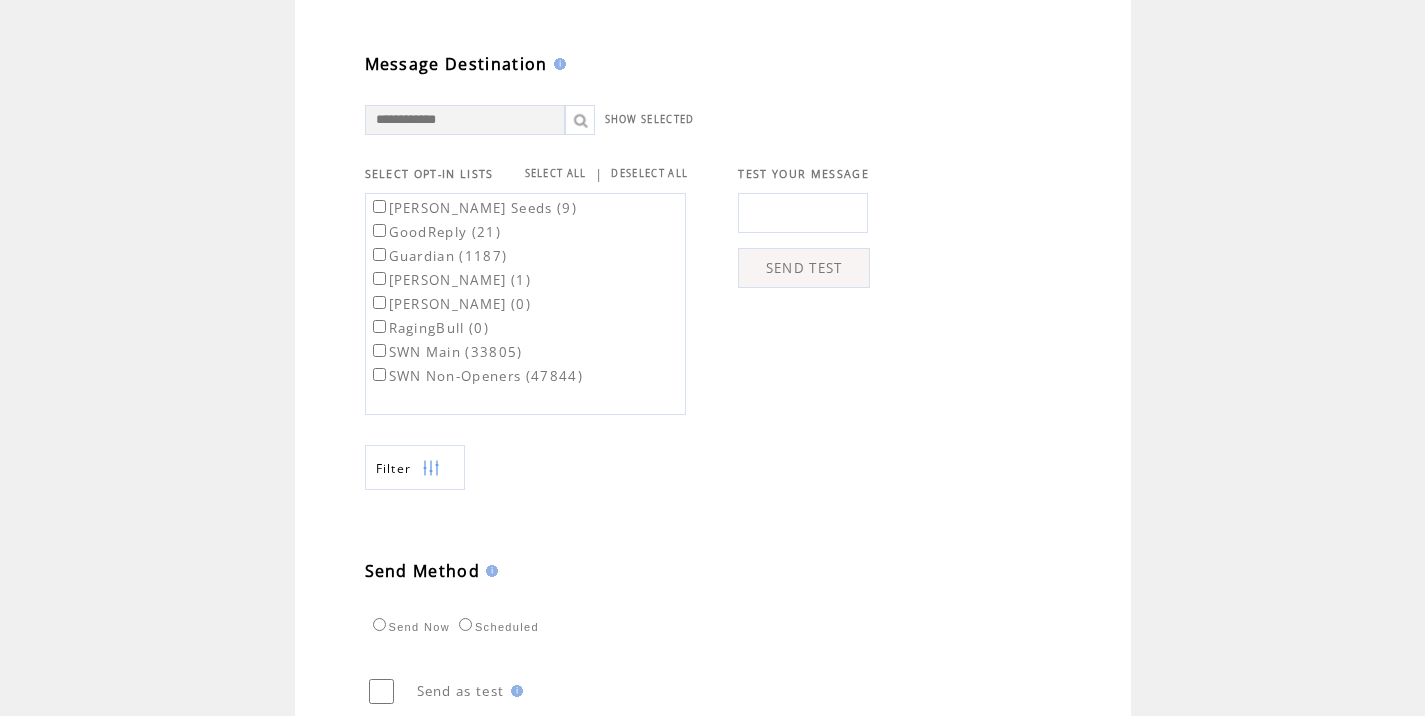 type on "**********" 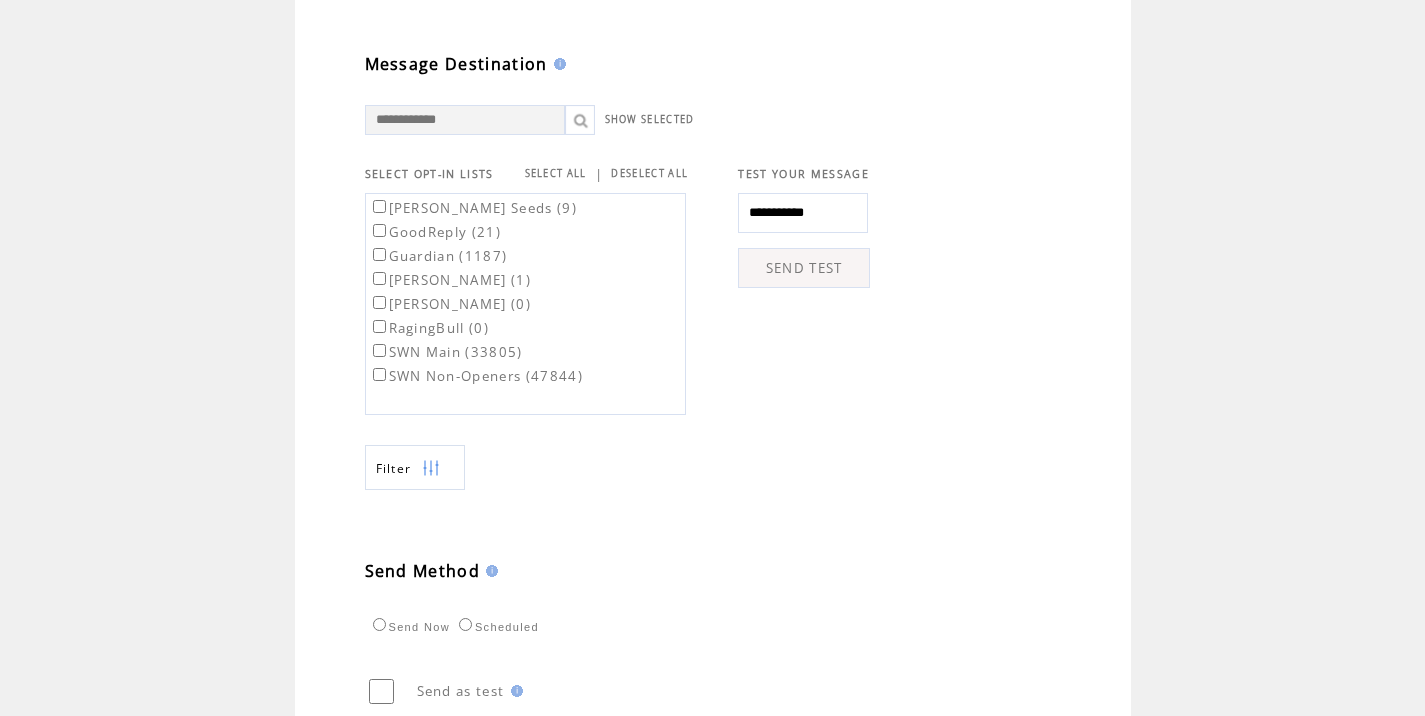 click on "SEND TEST" at bounding box center [804, 268] 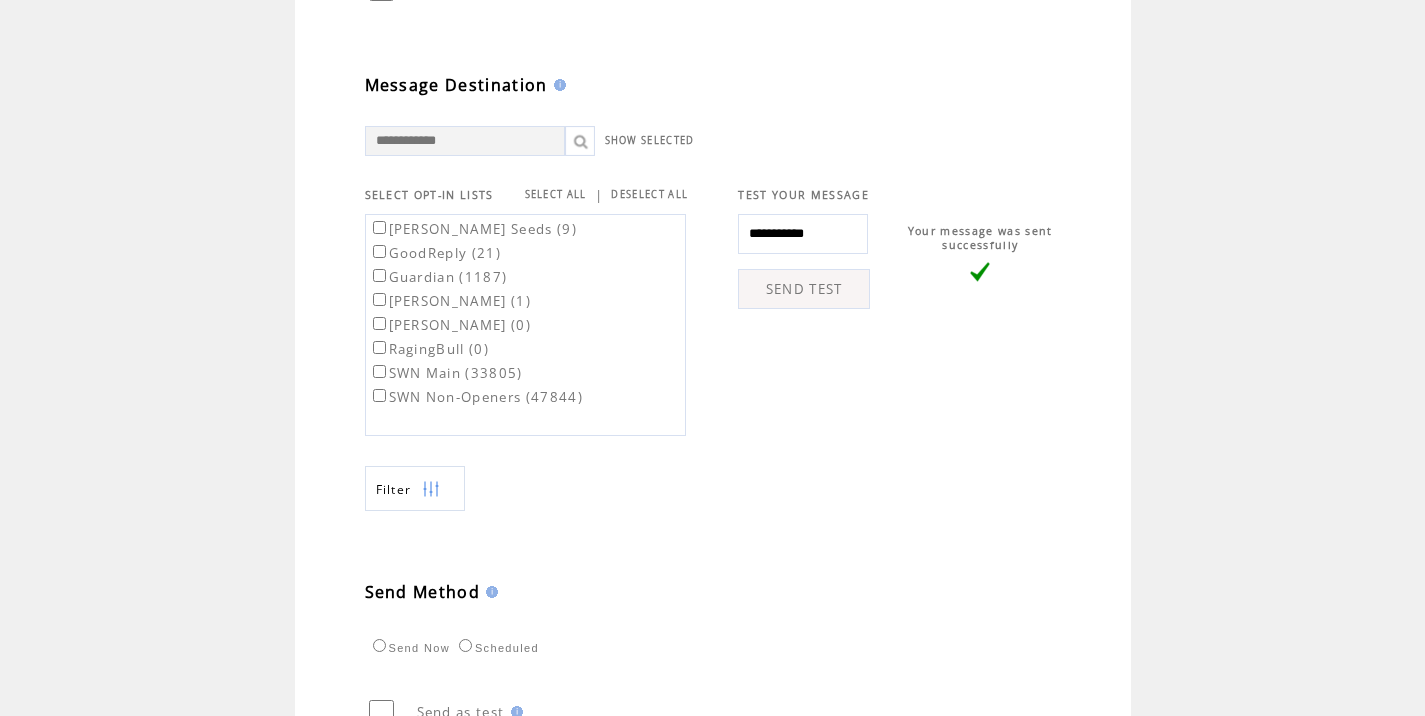 scroll, scrollTop: 774, scrollLeft: 0, axis: vertical 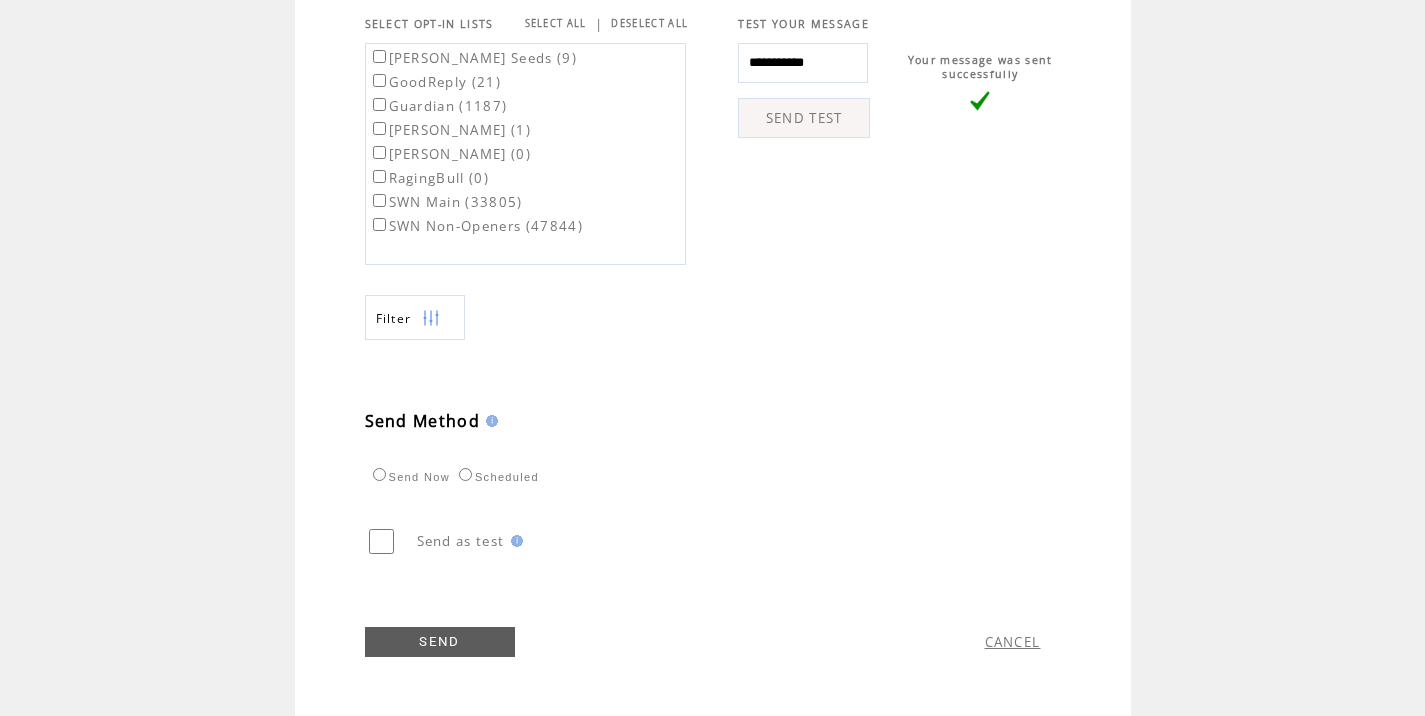 click on "SWN Main (33805)" at bounding box center [446, 202] 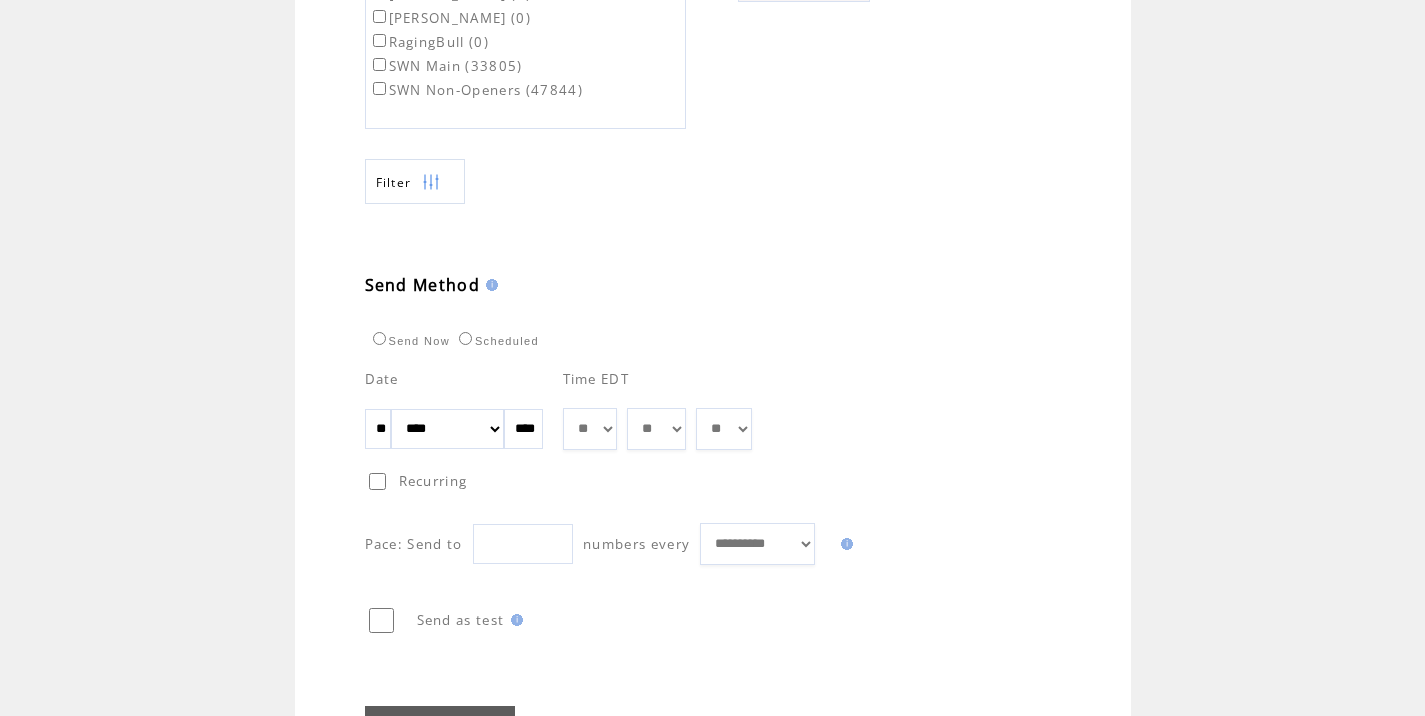 scroll, scrollTop: 916, scrollLeft: 0, axis: vertical 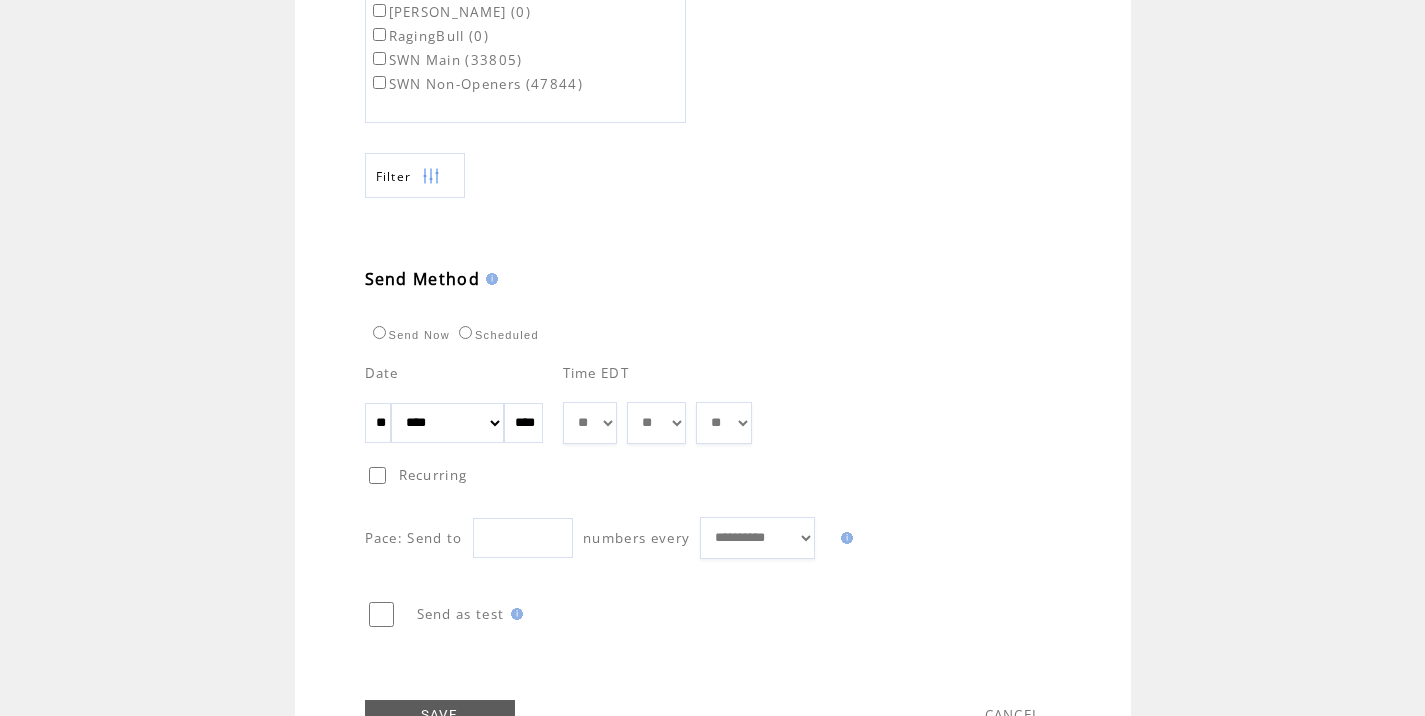 click on "** 	 ** 	 ** 	 ** 	 ** 	 ** 	 ** 	 ** 	 ** 	 ** 	 ** 	 ** 	 **" at bounding box center (590, 423) 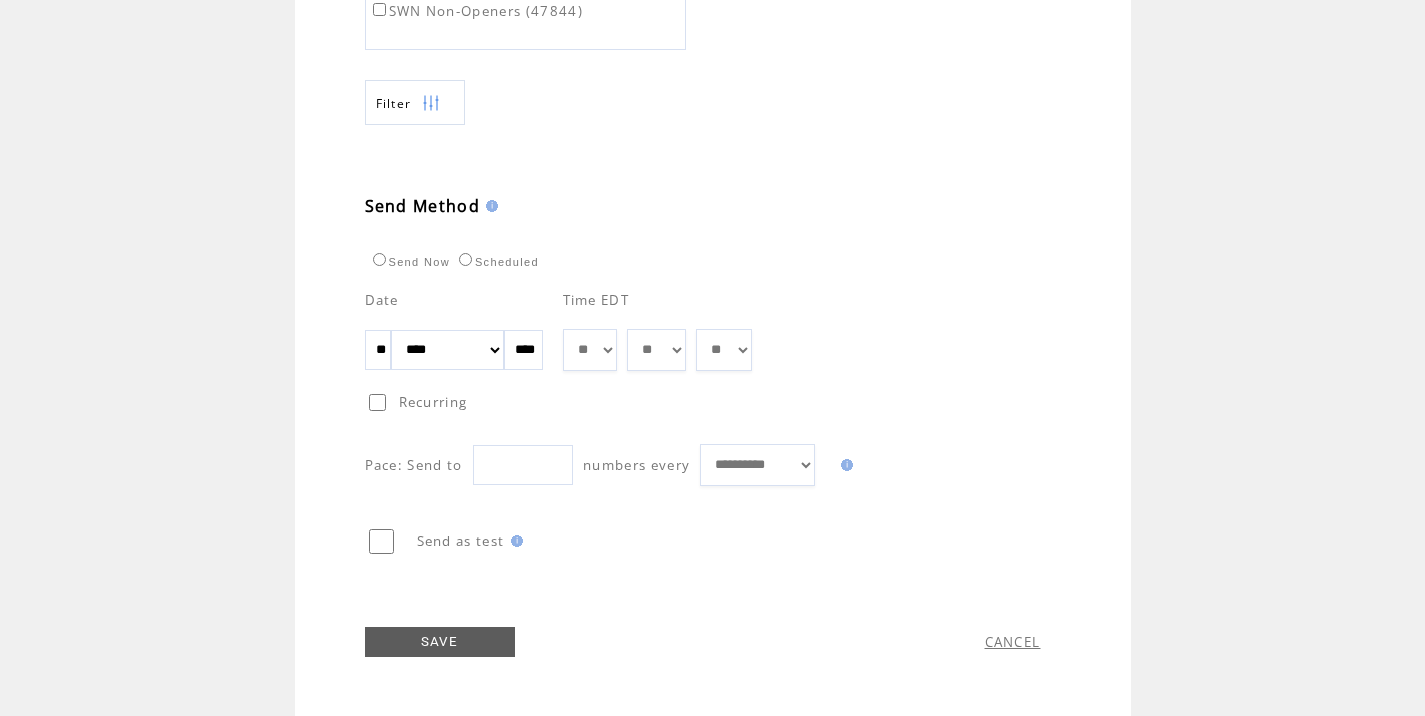 click on "SAVE" at bounding box center (440, 642) 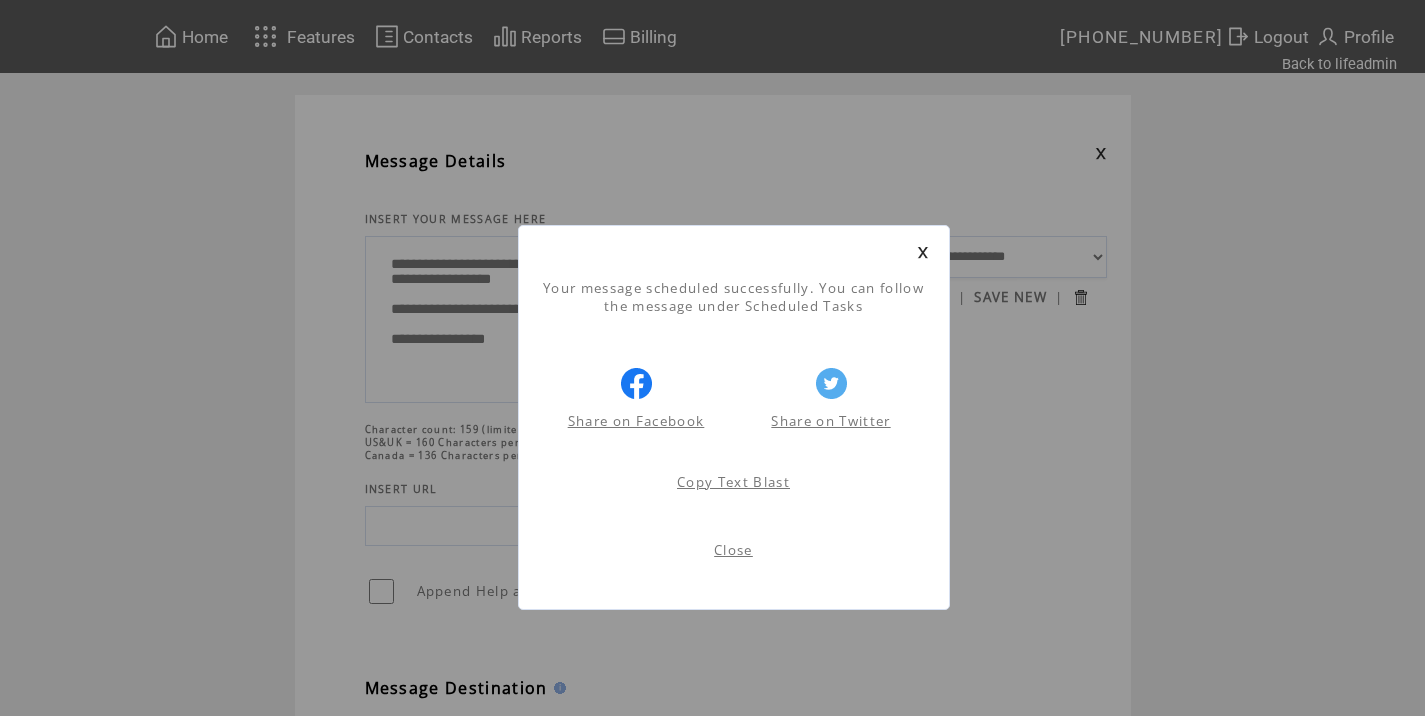 scroll, scrollTop: 1, scrollLeft: 0, axis: vertical 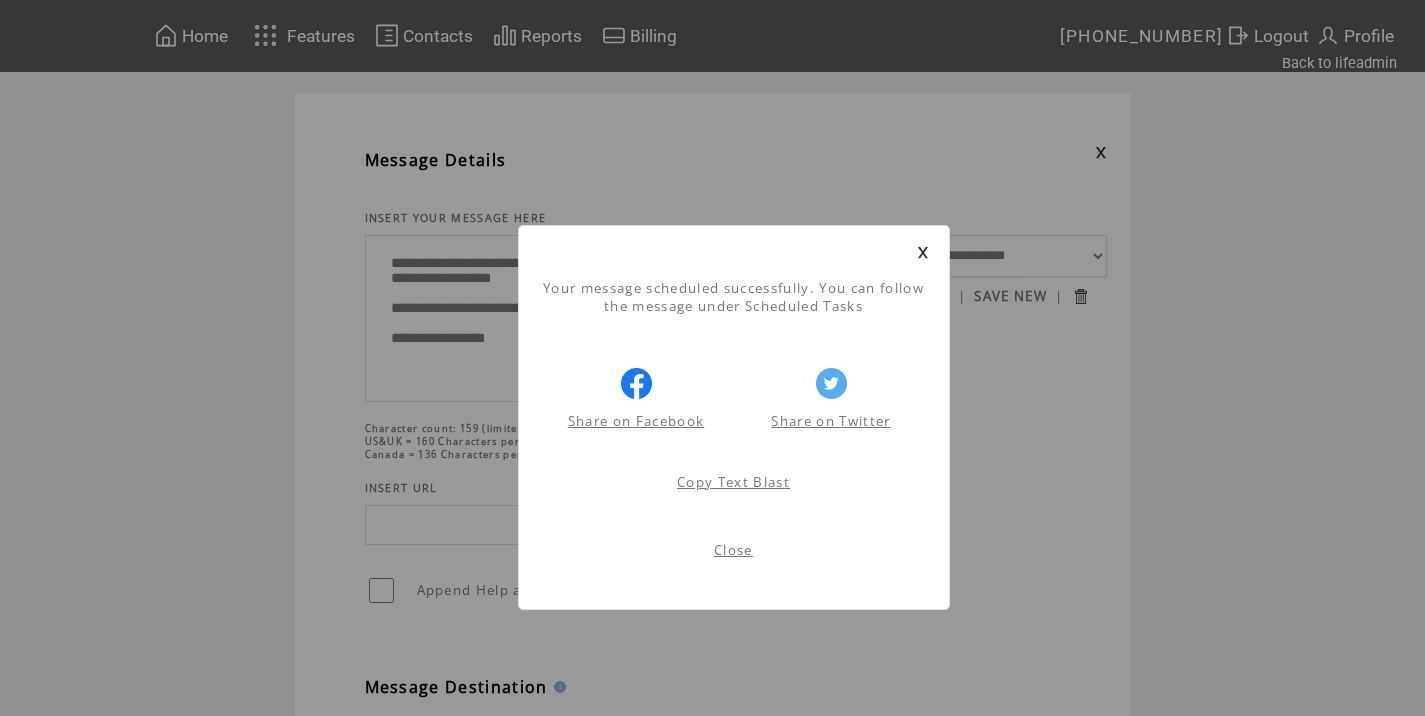 click on "Close" at bounding box center [733, 550] 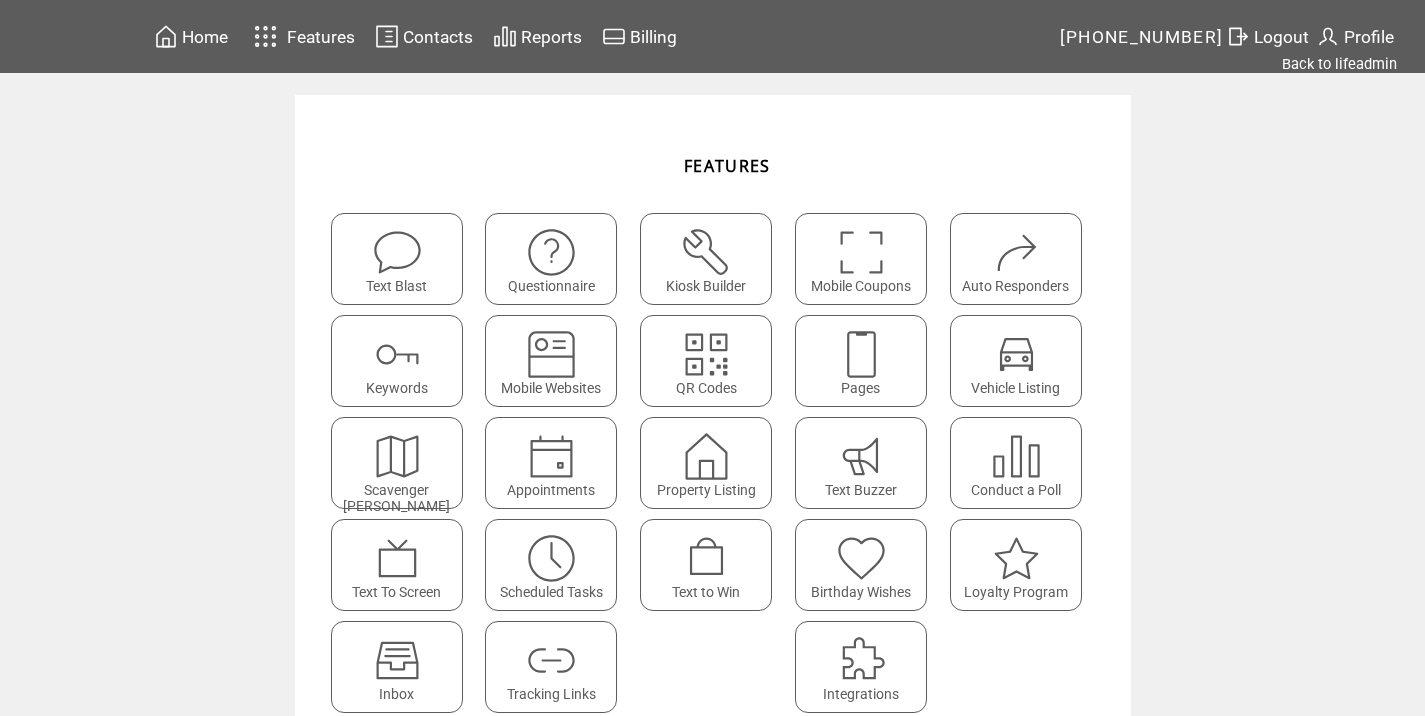 scroll, scrollTop: 0, scrollLeft: 0, axis: both 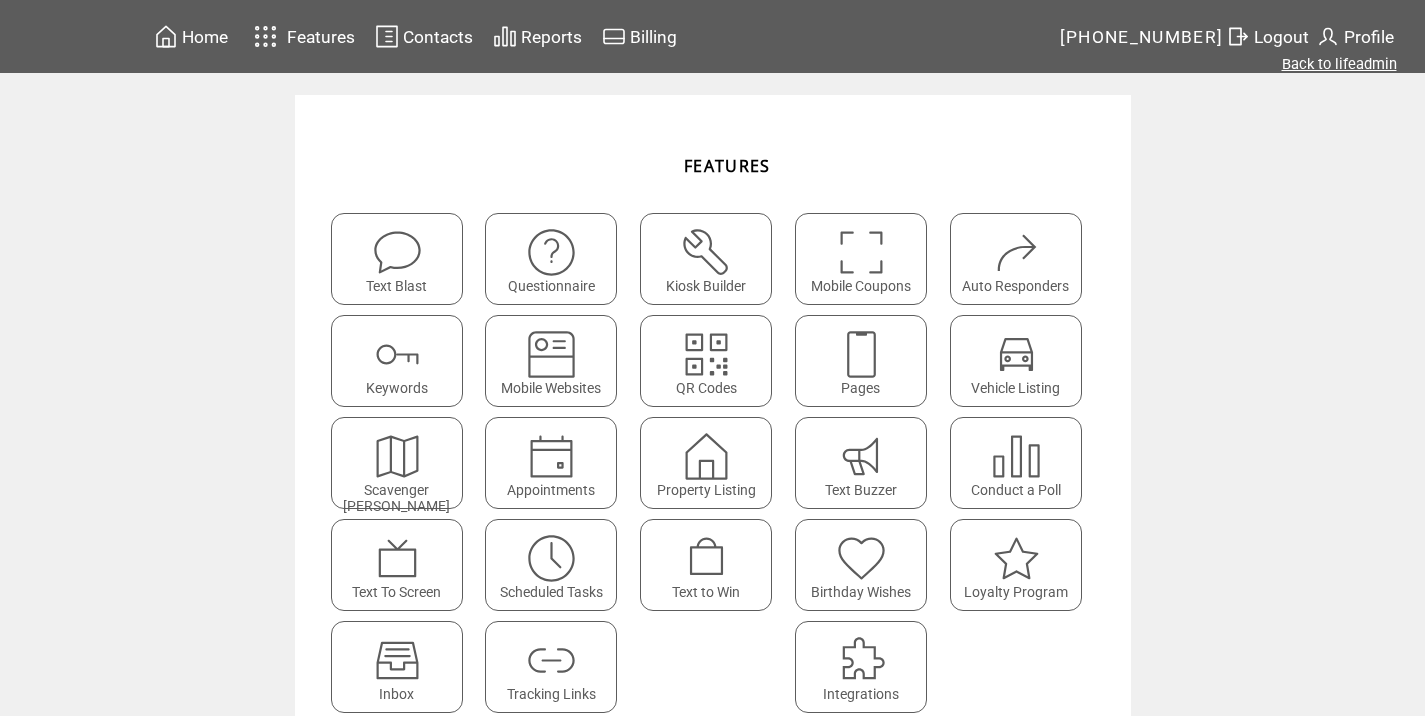 click on "Back to lifeadmin" at bounding box center [1339, 64] 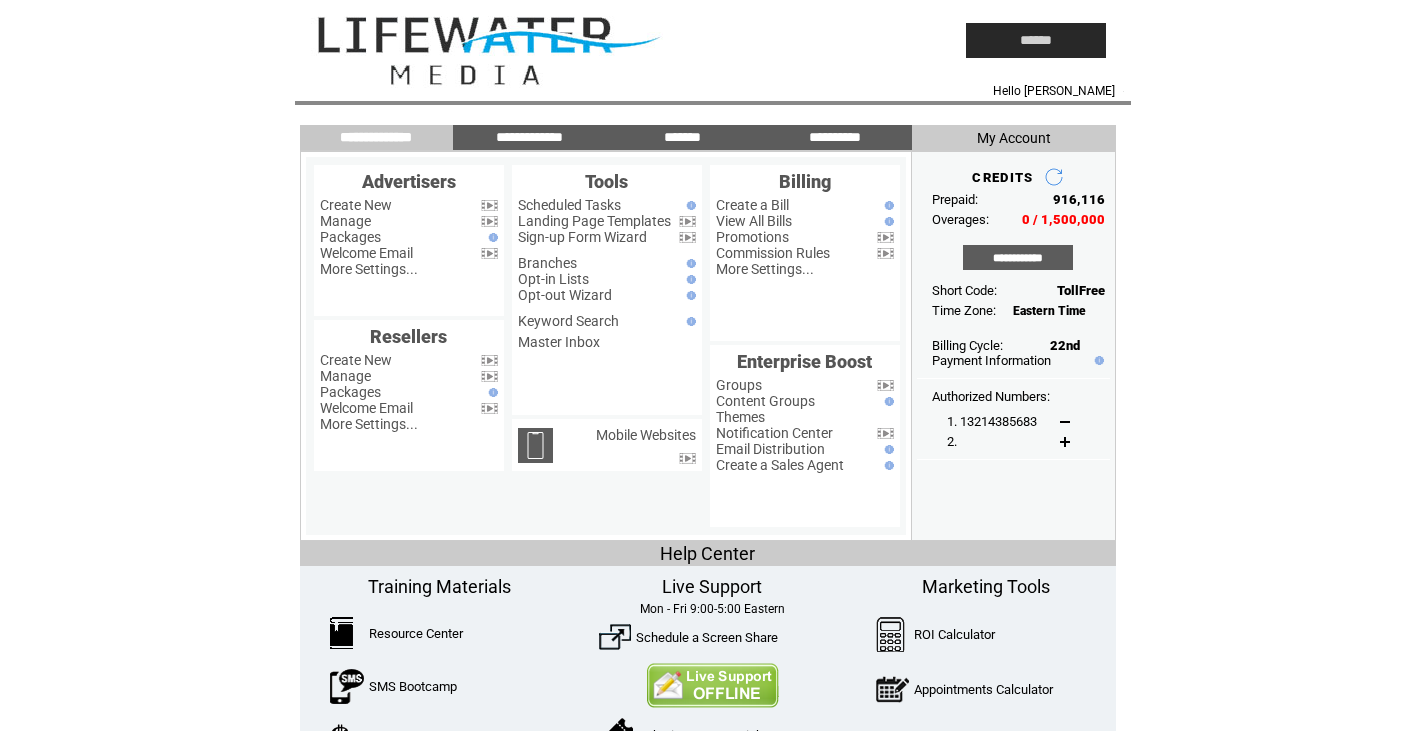 scroll, scrollTop: 0, scrollLeft: 0, axis: both 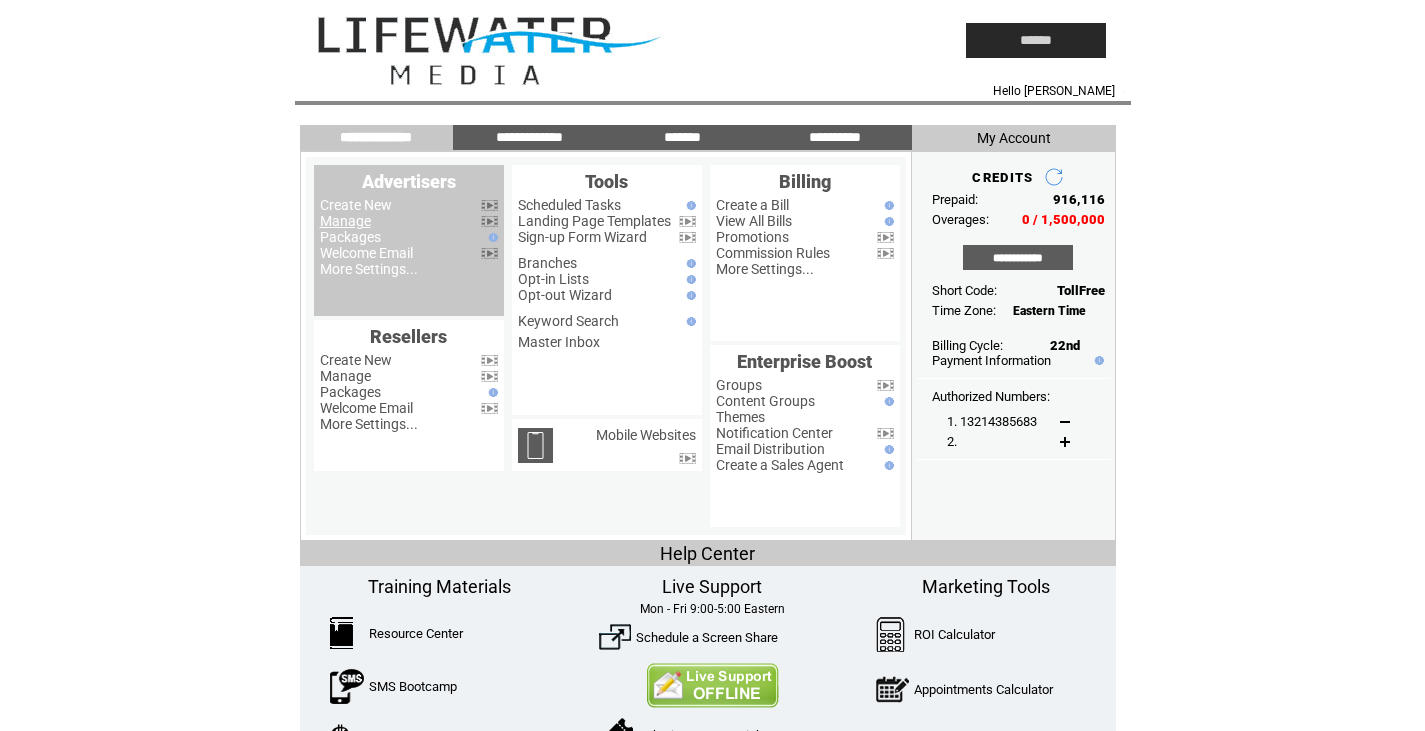 click on "Manage" at bounding box center (345, 221) 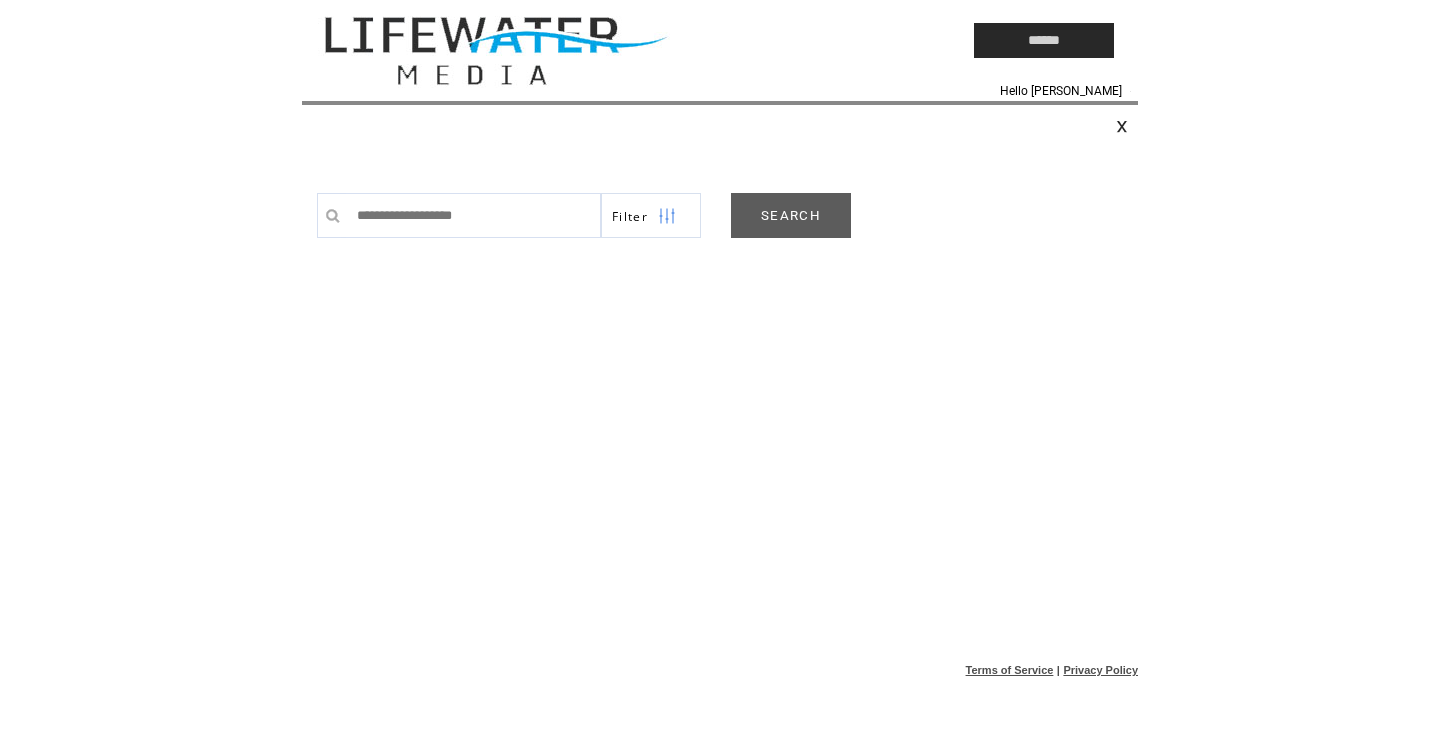 scroll, scrollTop: 0, scrollLeft: 0, axis: both 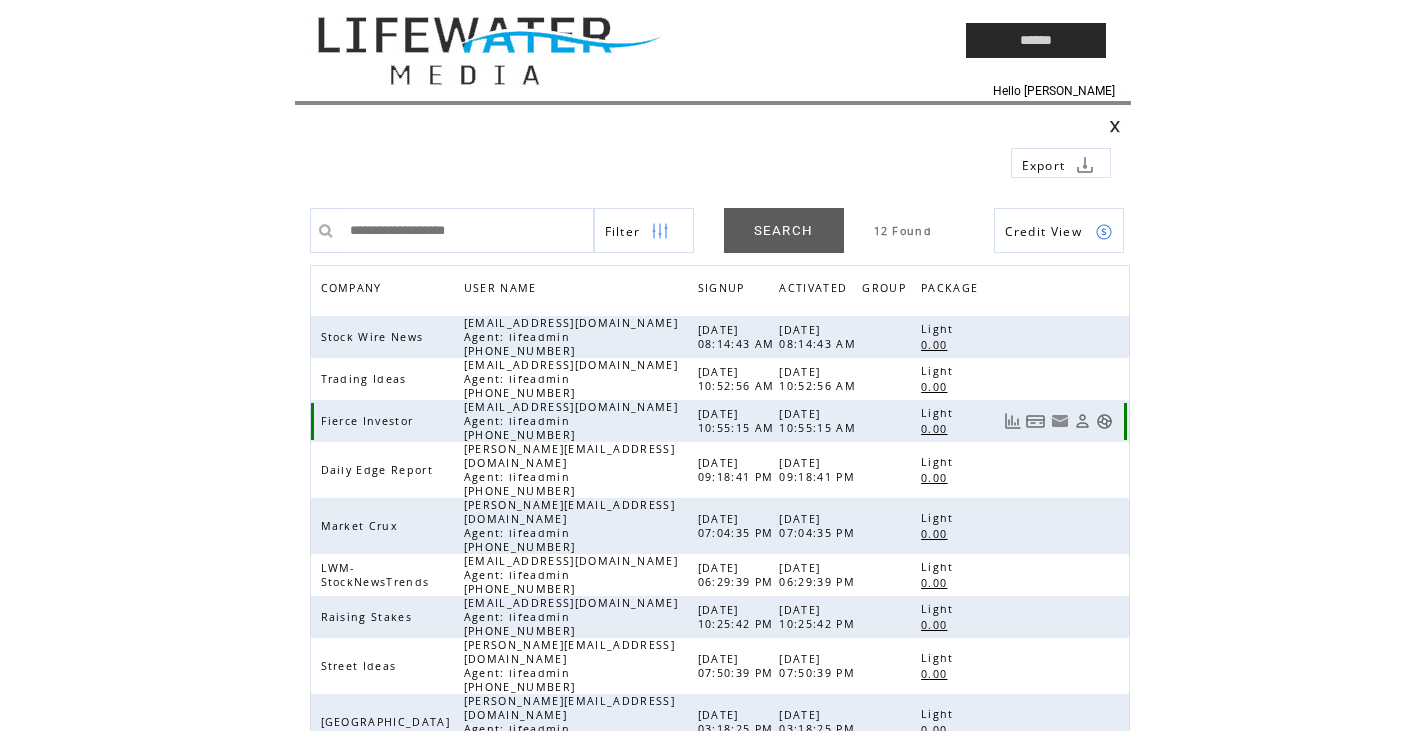 click at bounding box center (1104, 421) 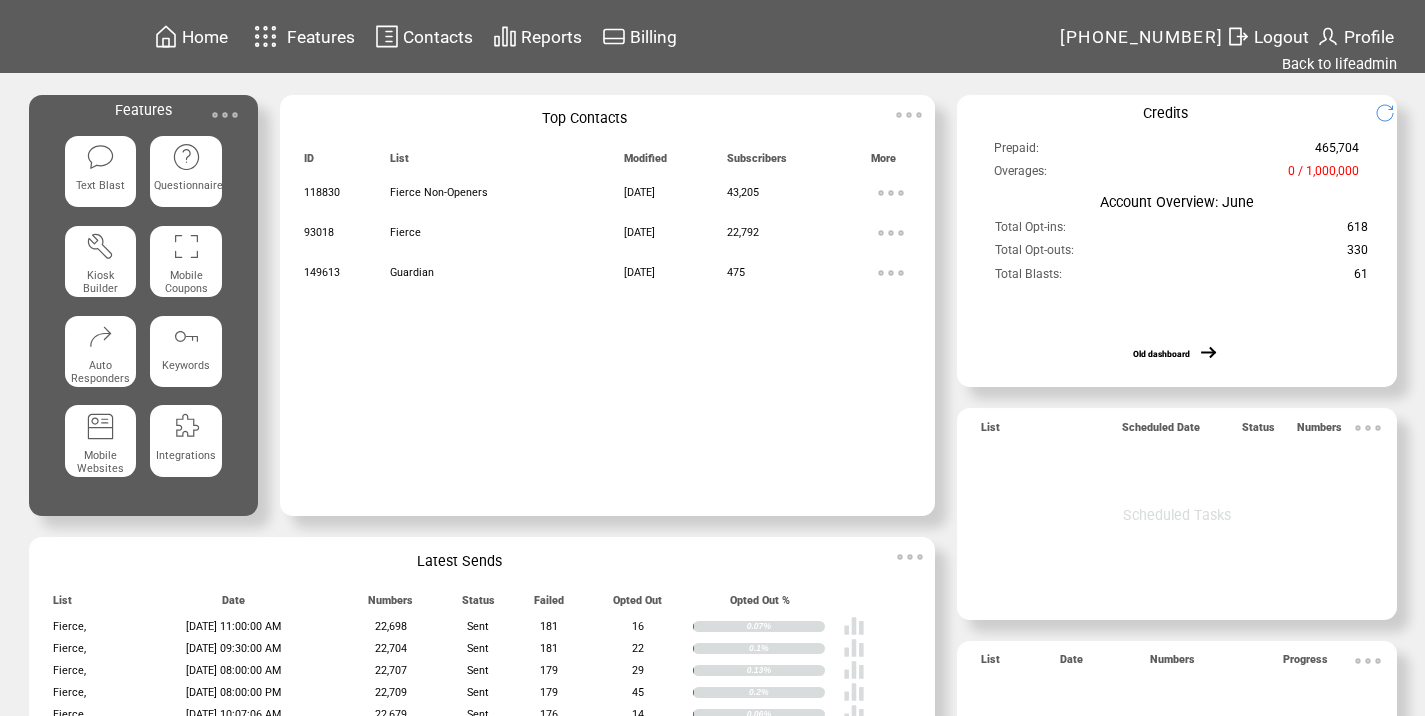 scroll, scrollTop: 0, scrollLeft: 0, axis: both 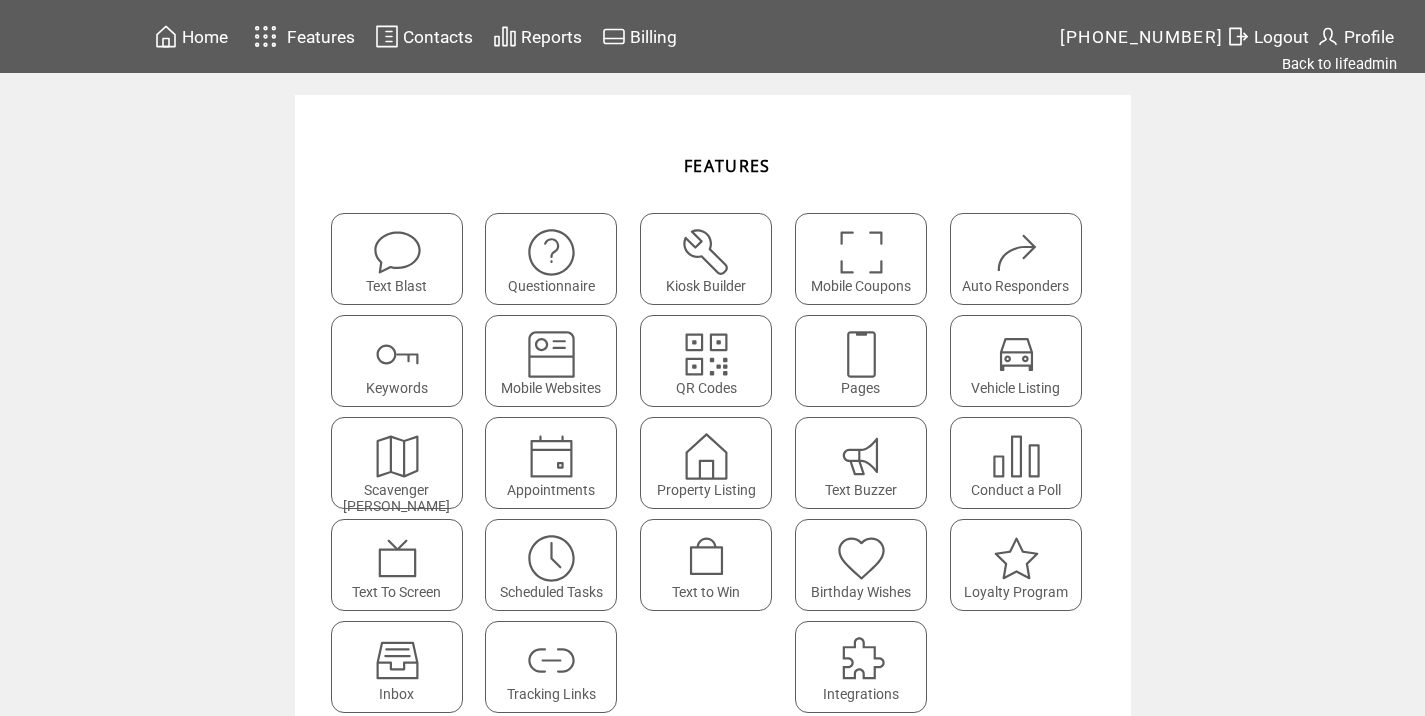 click at bounding box center (551, 660) 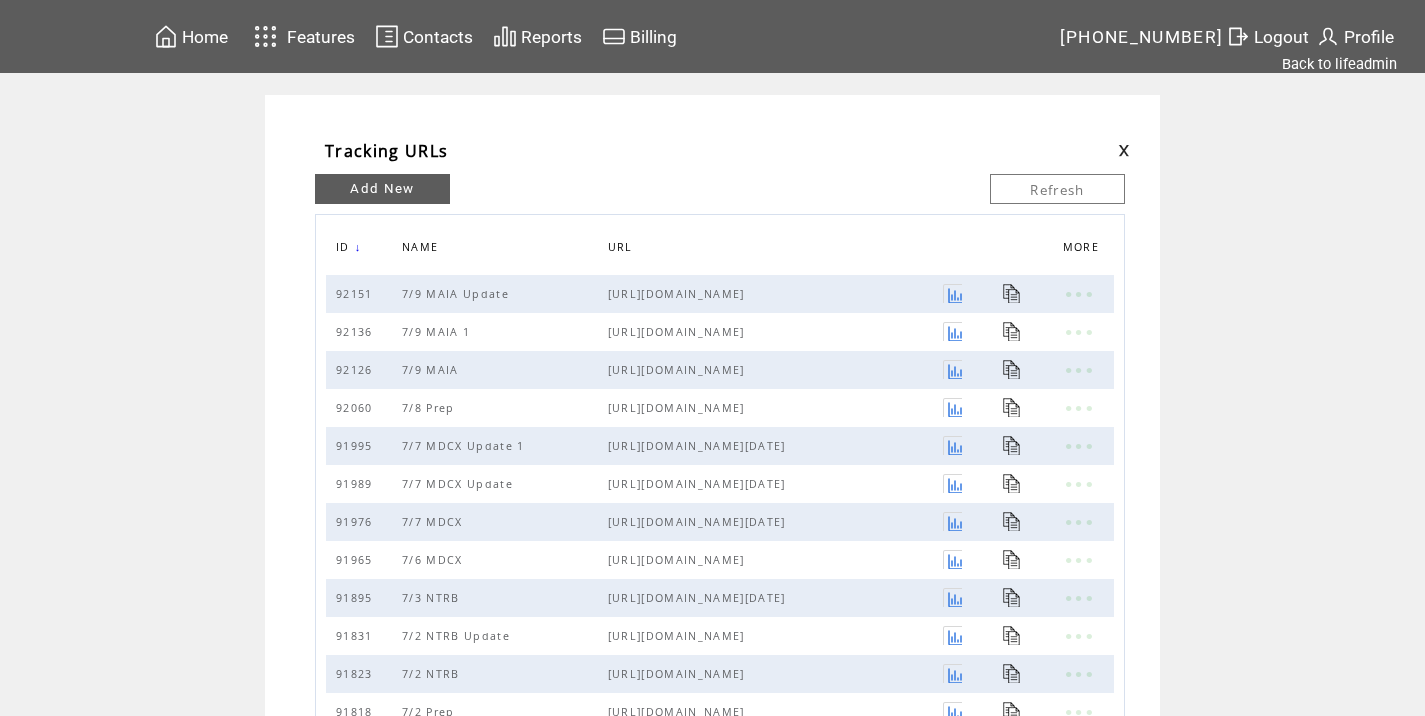 scroll, scrollTop: 0, scrollLeft: 0, axis: both 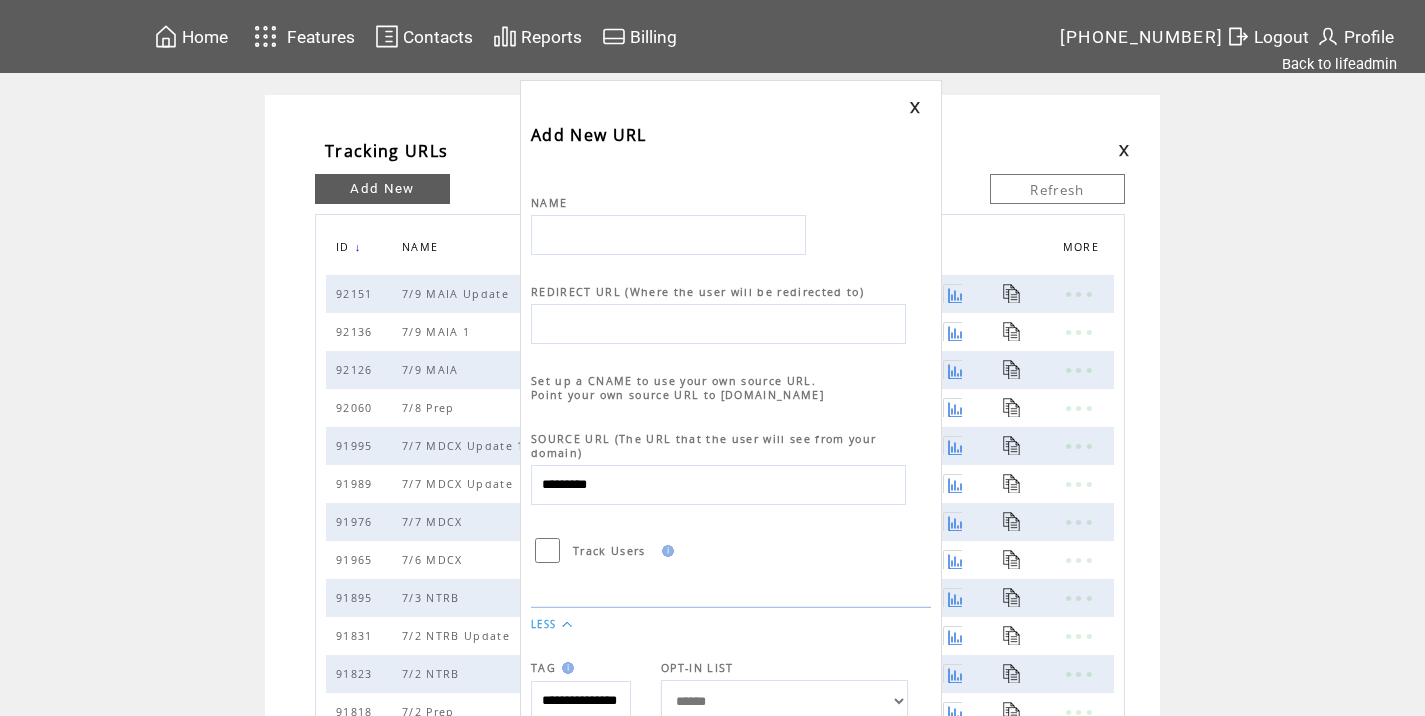 click at bounding box center (668, 235) 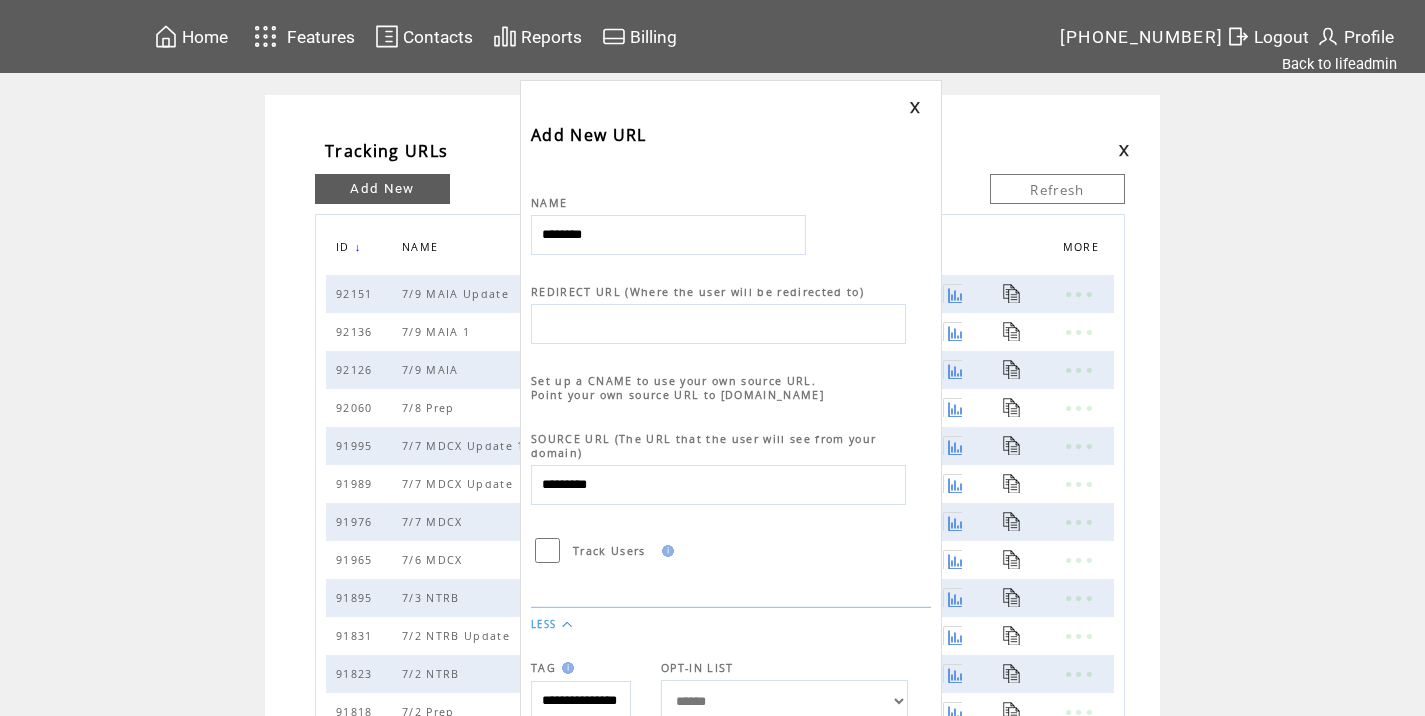 type on "********" 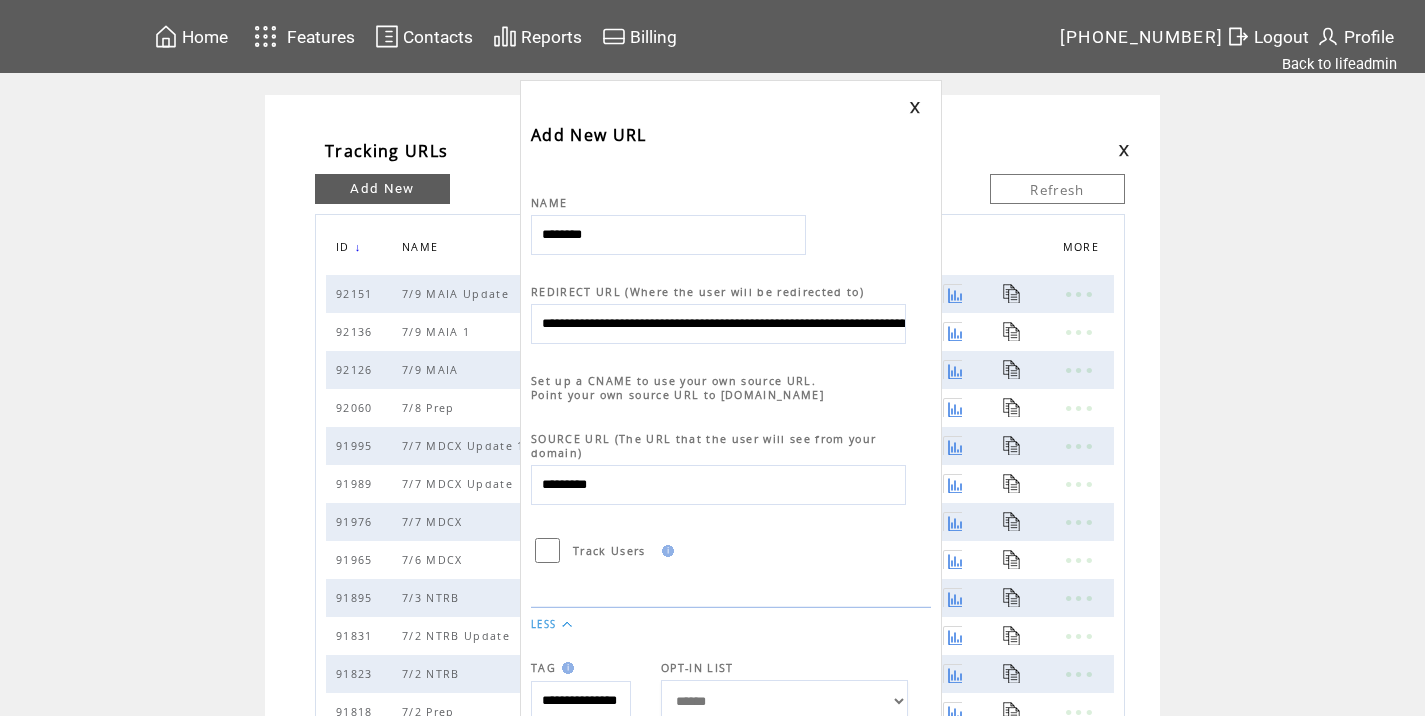 scroll, scrollTop: 0, scrollLeft: 920, axis: horizontal 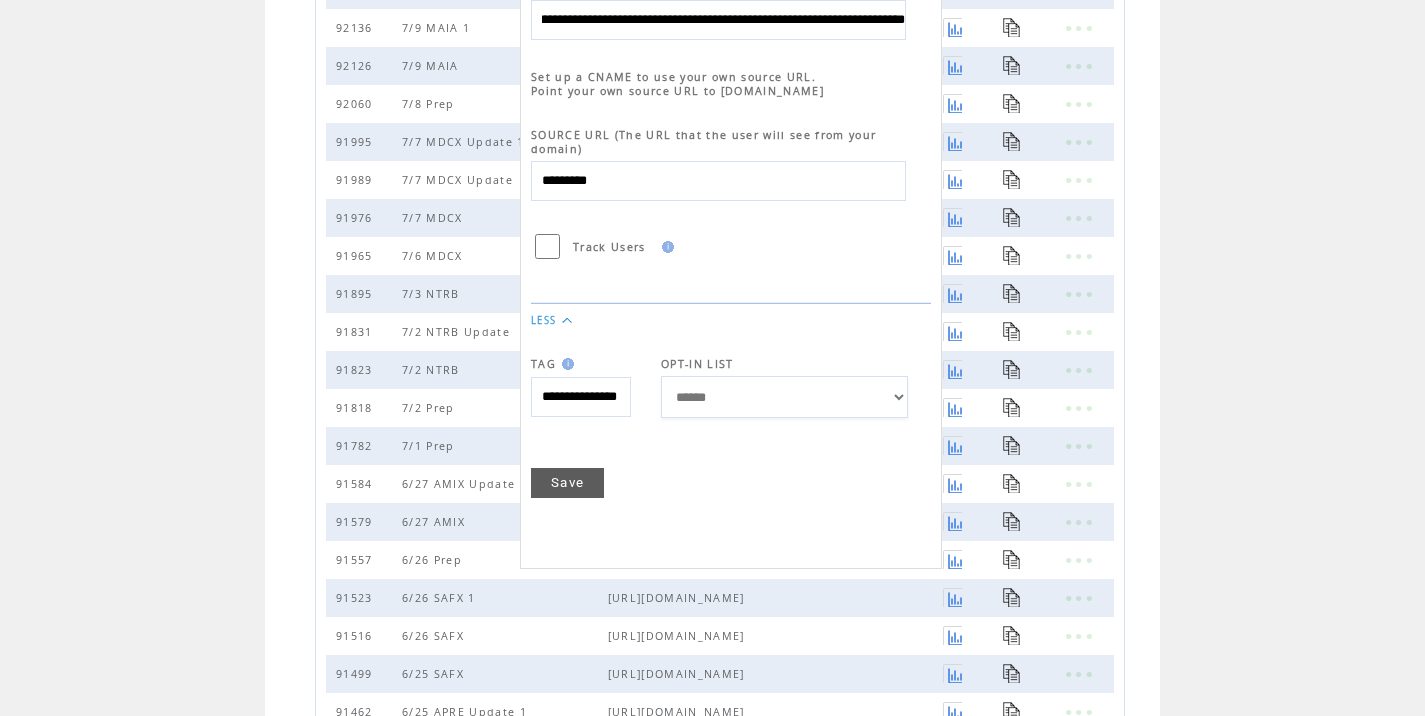 type on "**********" 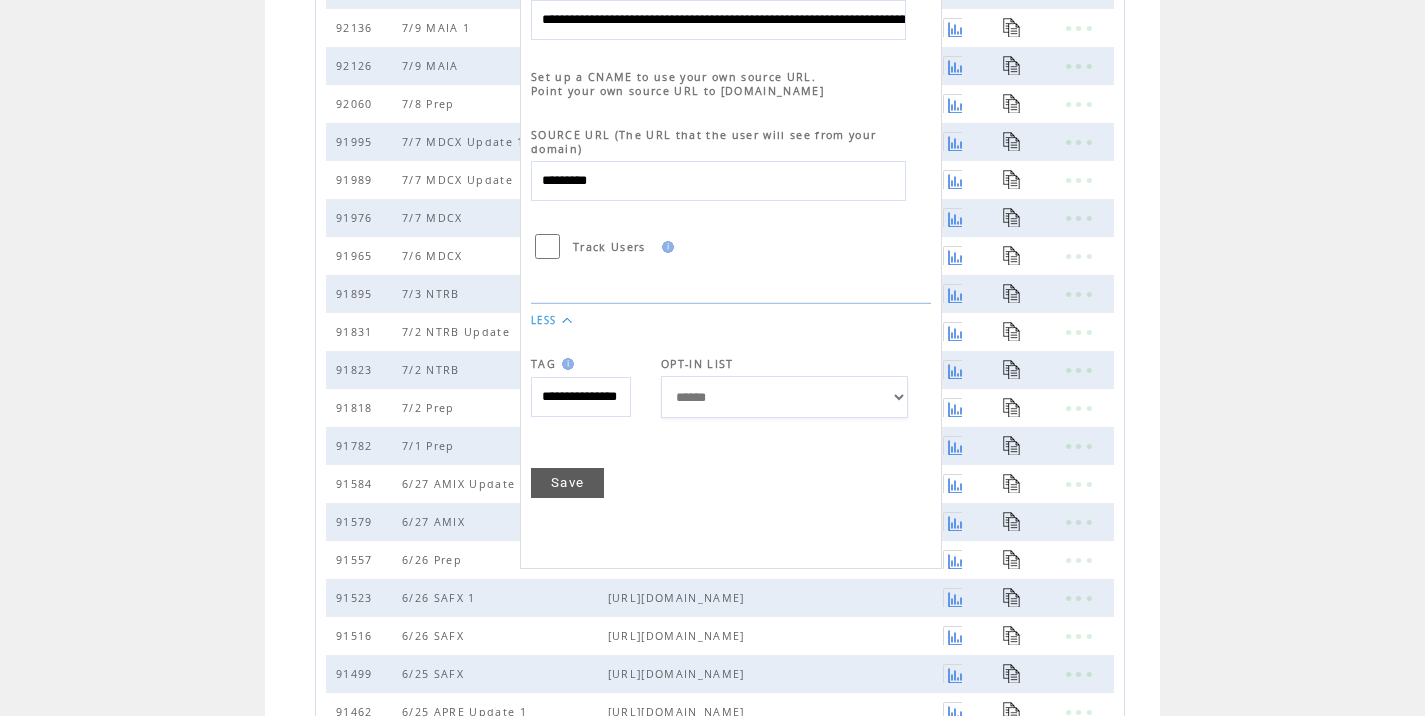 scroll, scrollTop: 0, scrollLeft: 0, axis: both 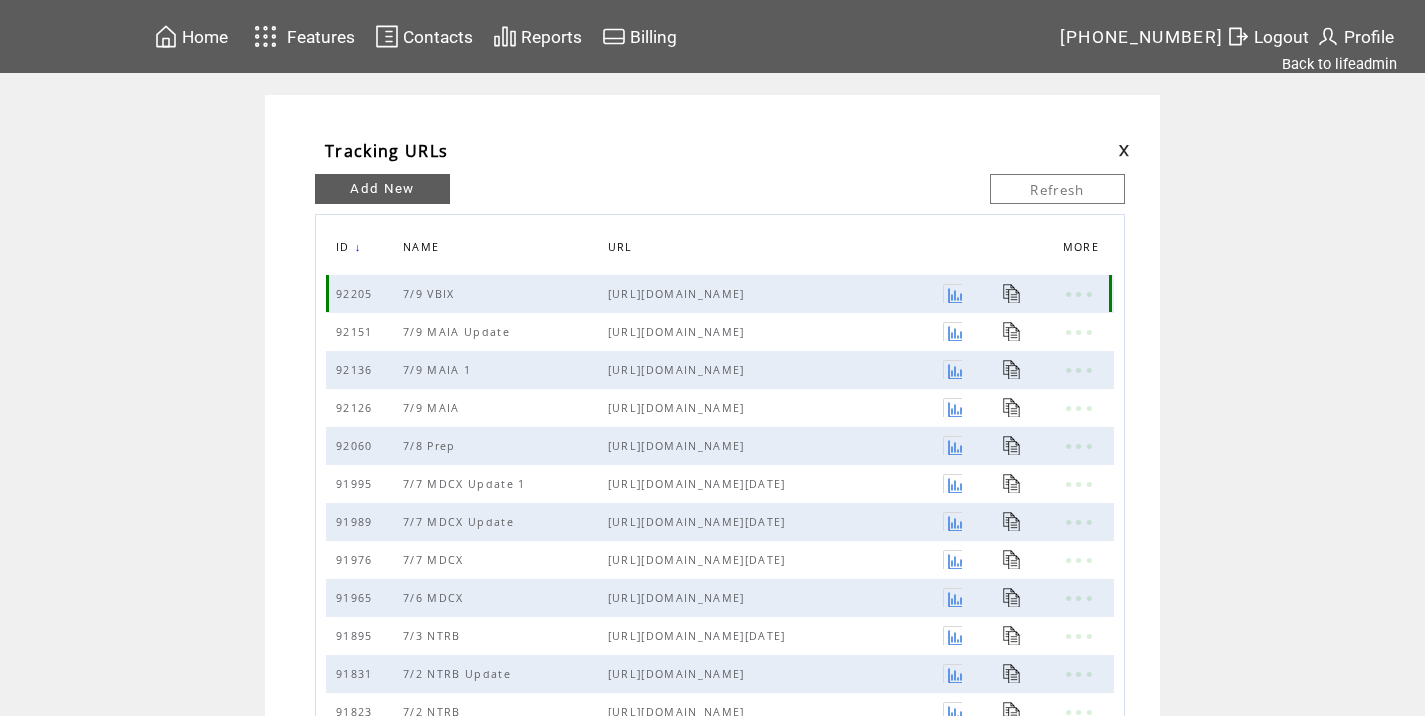 click at bounding box center (1012, 293) 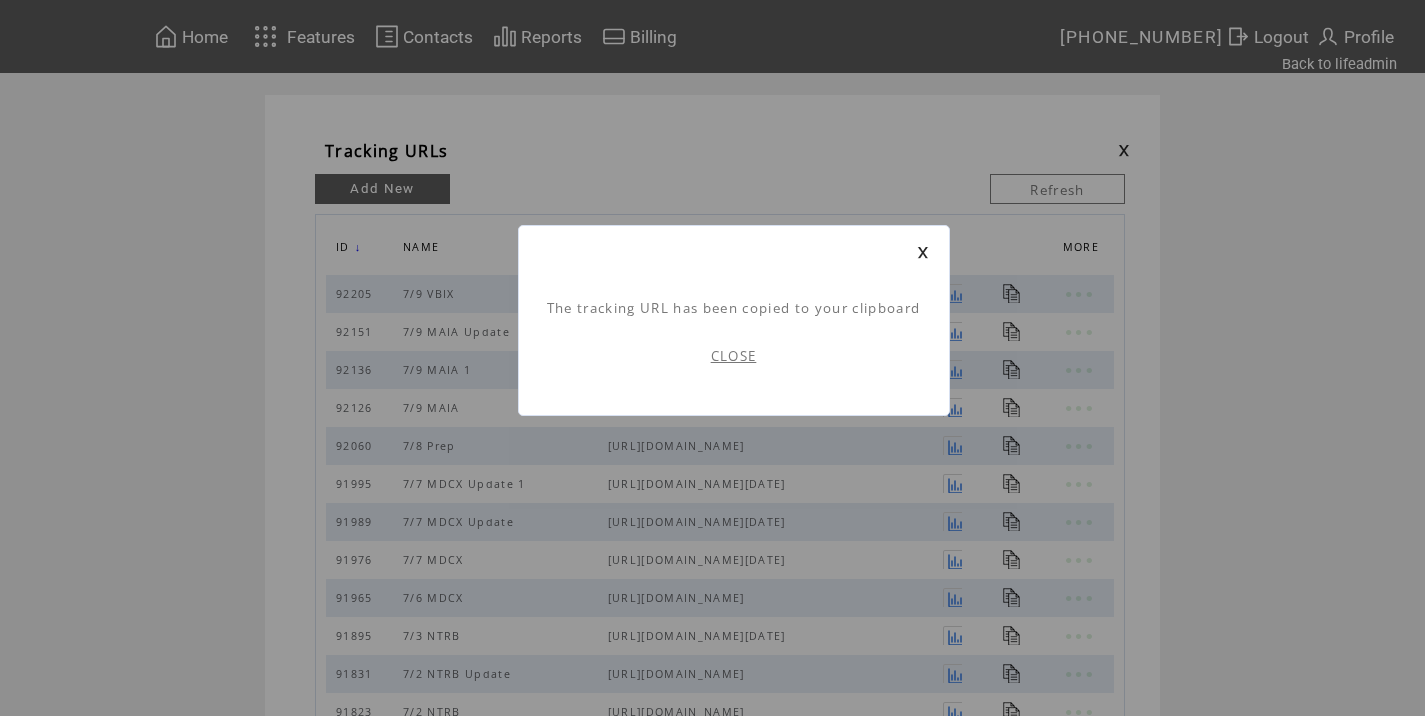 scroll, scrollTop: 1, scrollLeft: 0, axis: vertical 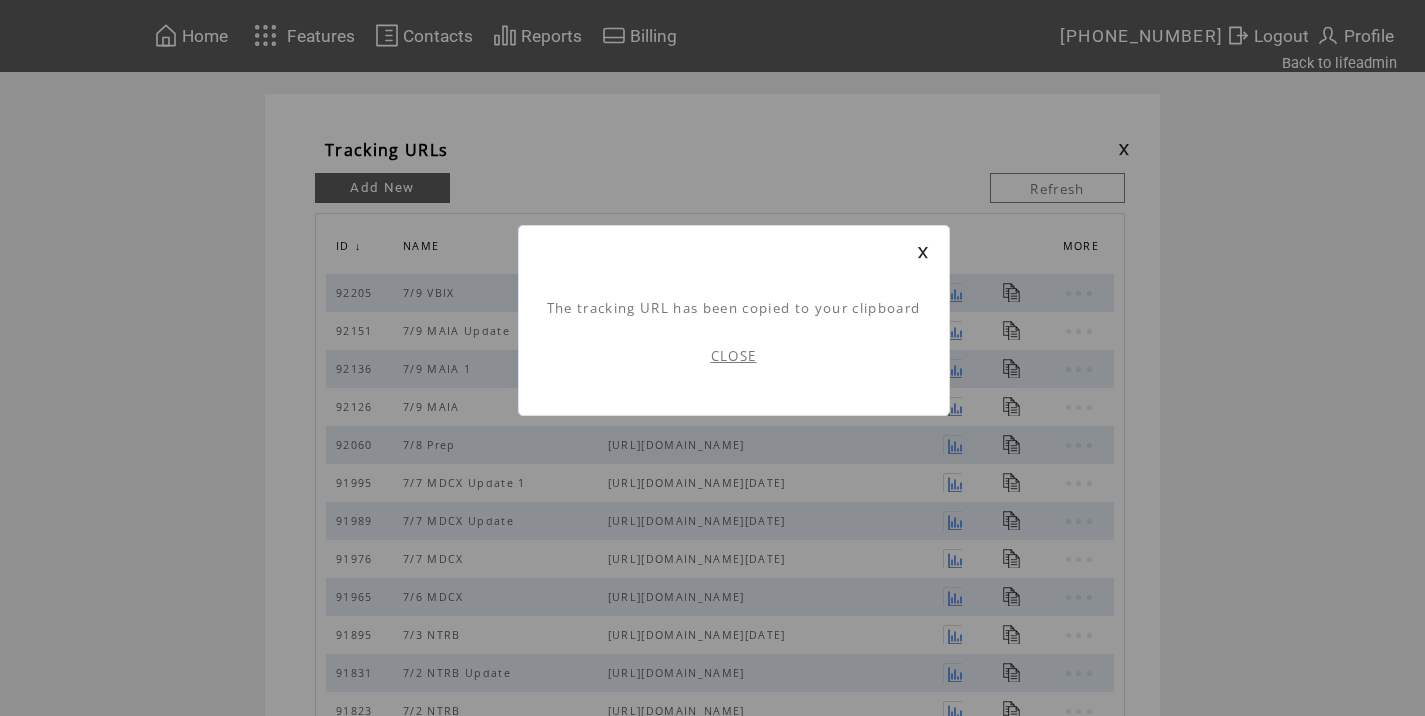 click on "CLOSE" at bounding box center [734, 356] 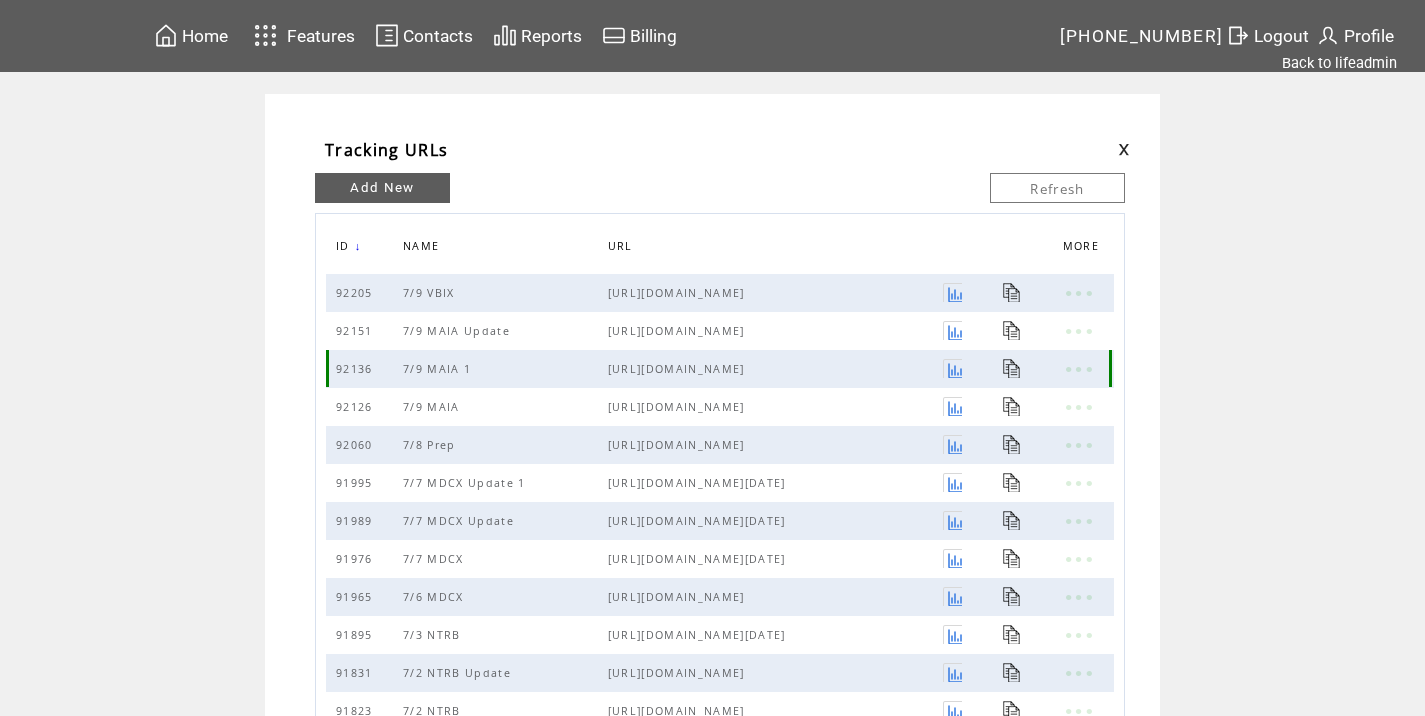 scroll, scrollTop: 0, scrollLeft: 0, axis: both 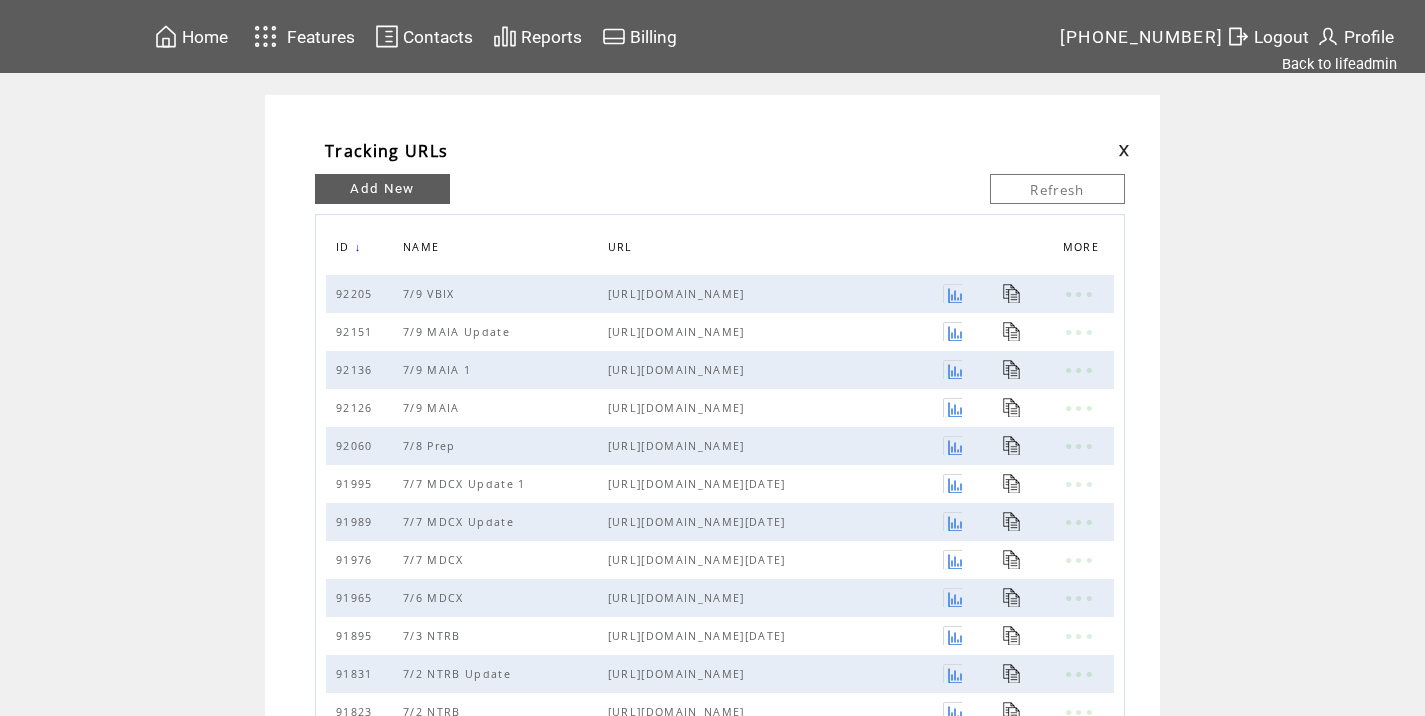 click at bounding box center [1124, 150] 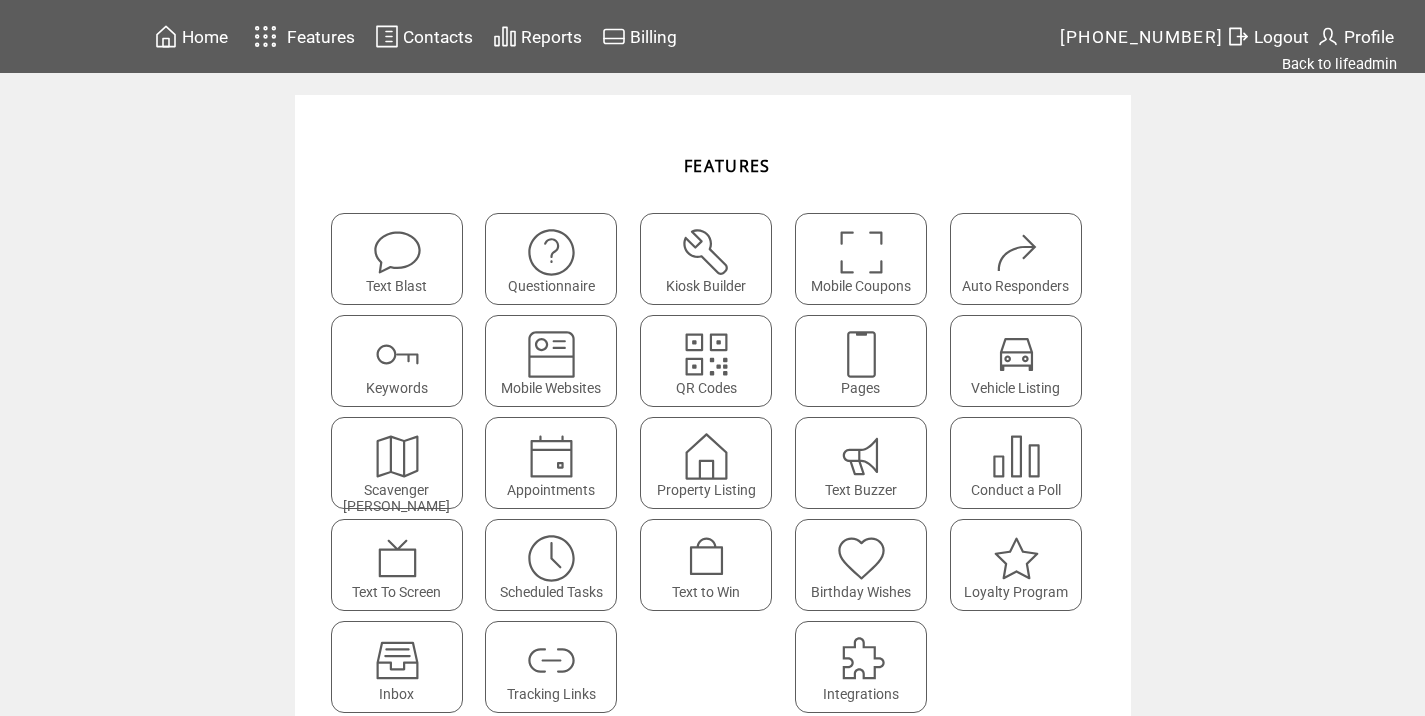 scroll, scrollTop: 0, scrollLeft: 0, axis: both 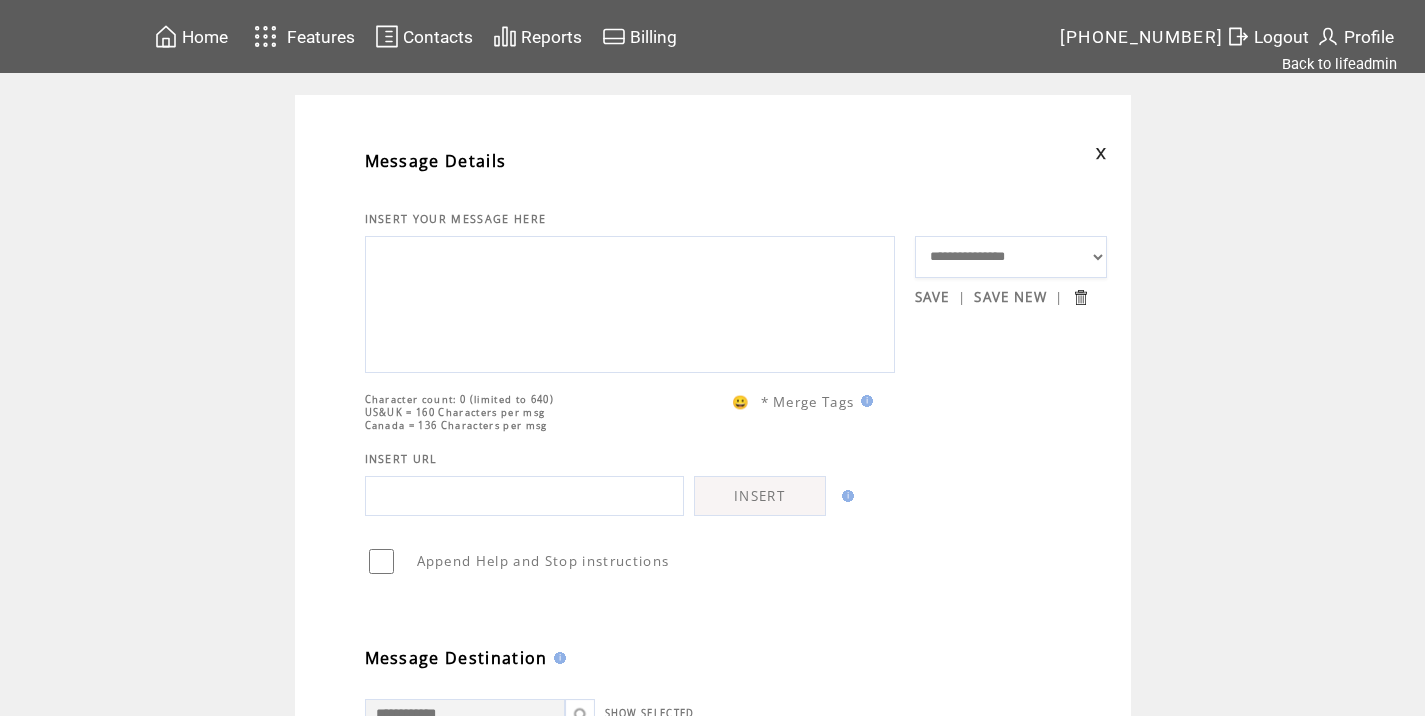 click at bounding box center [630, 302] 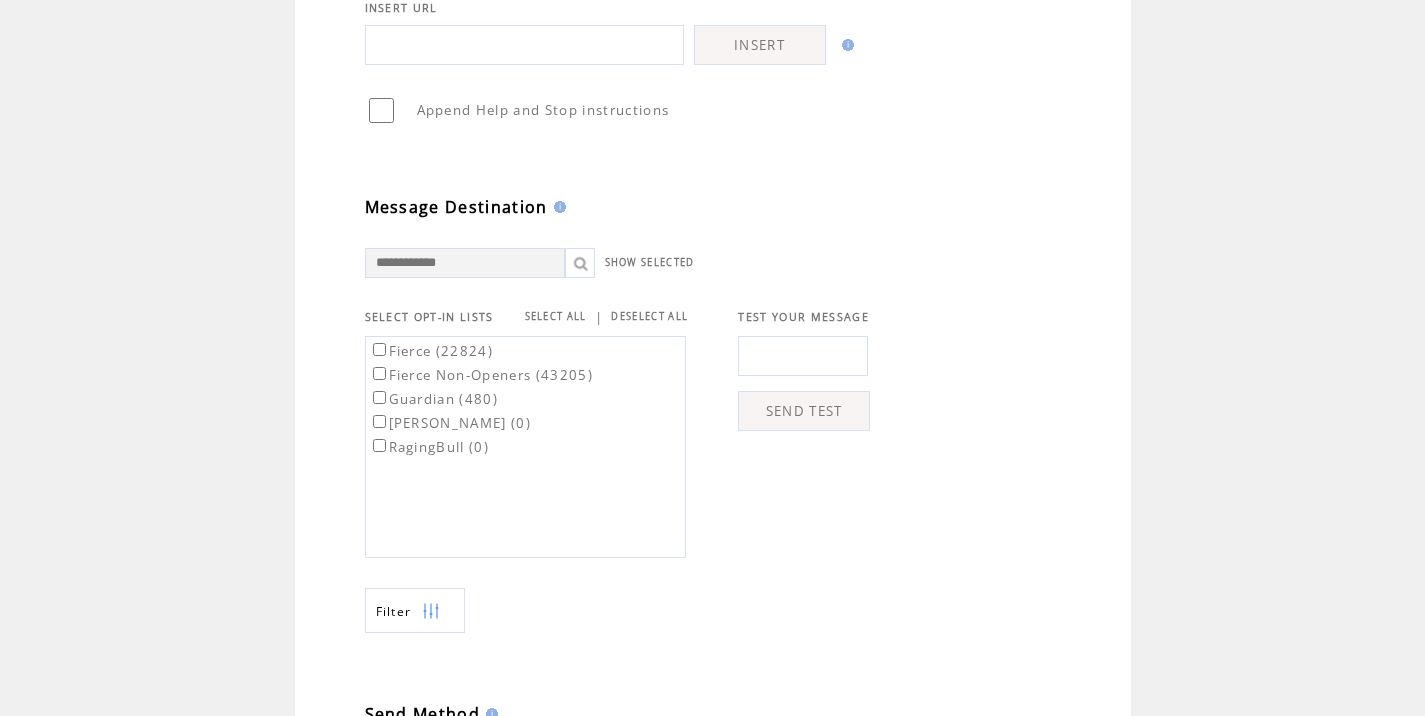 scroll, scrollTop: 458, scrollLeft: 0, axis: vertical 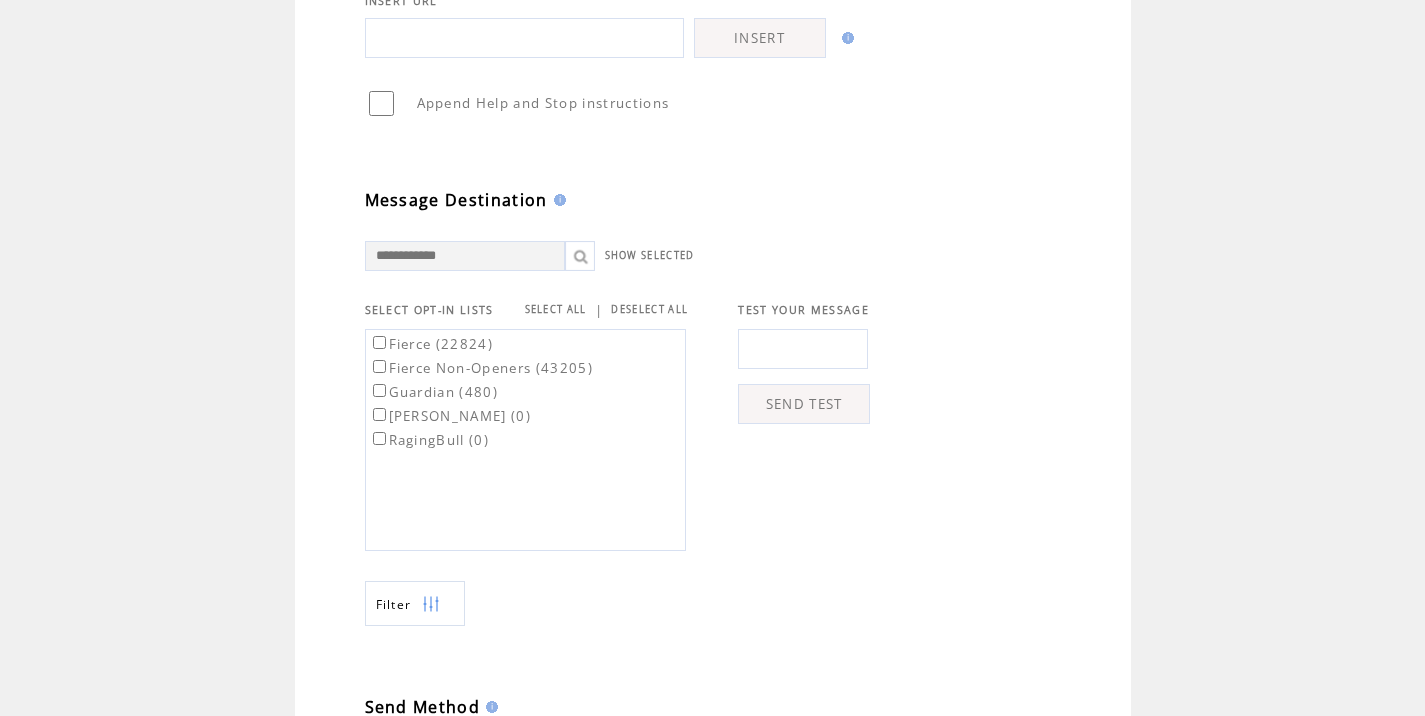 type on "**********" 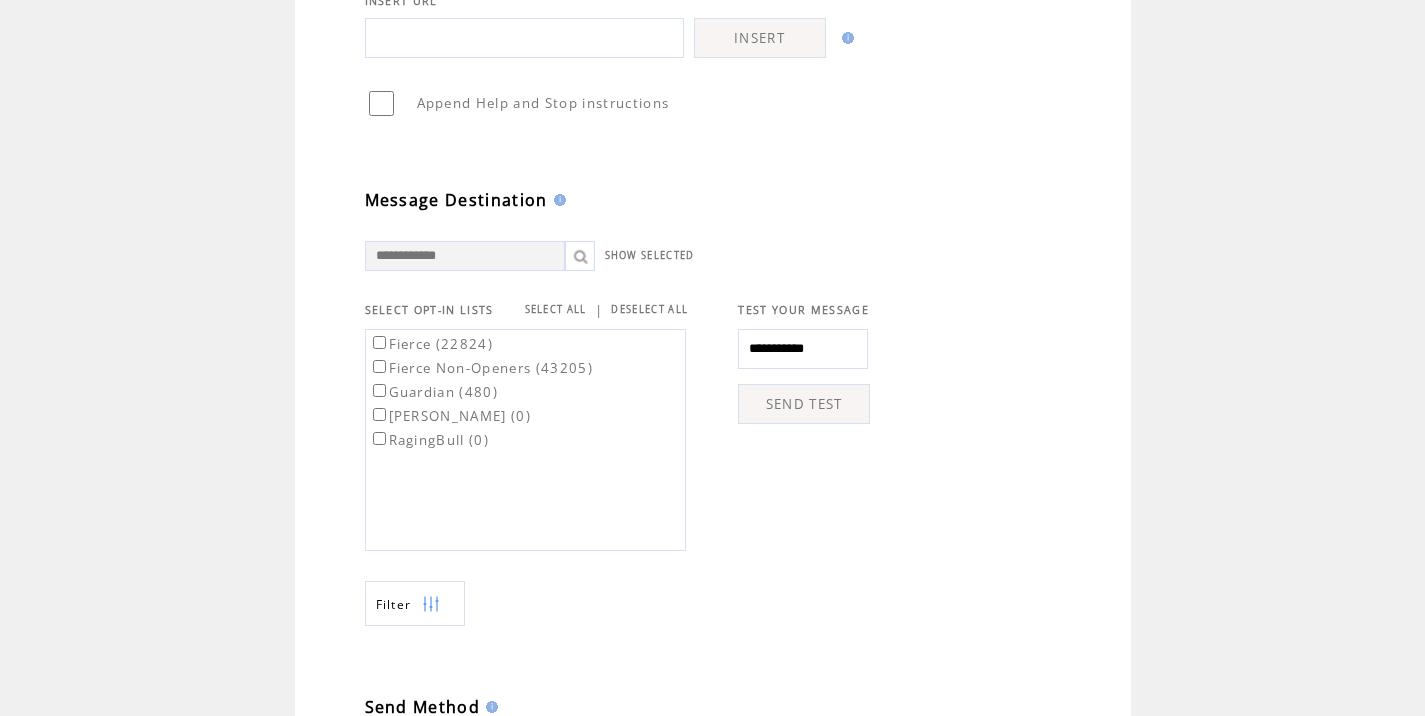 click on "SEND TEST" at bounding box center [804, 404] 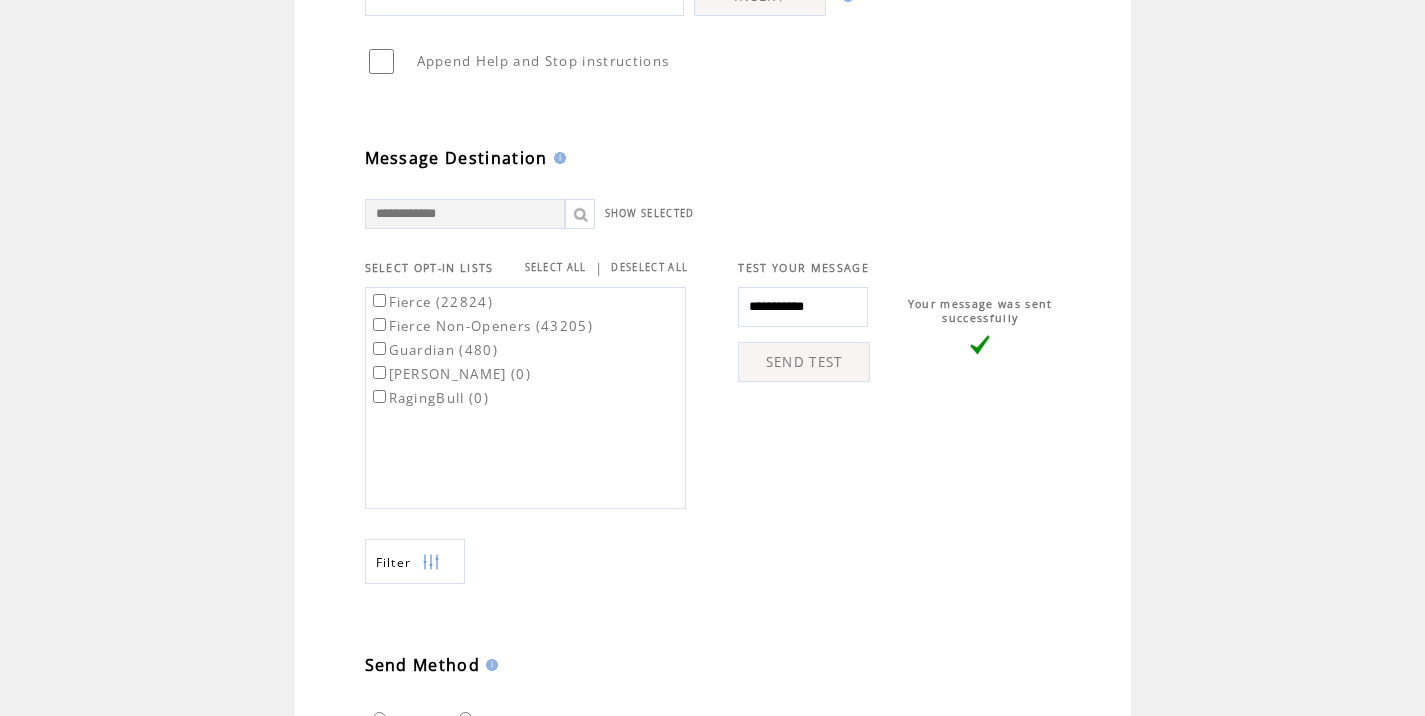 scroll, scrollTop: 631, scrollLeft: 0, axis: vertical 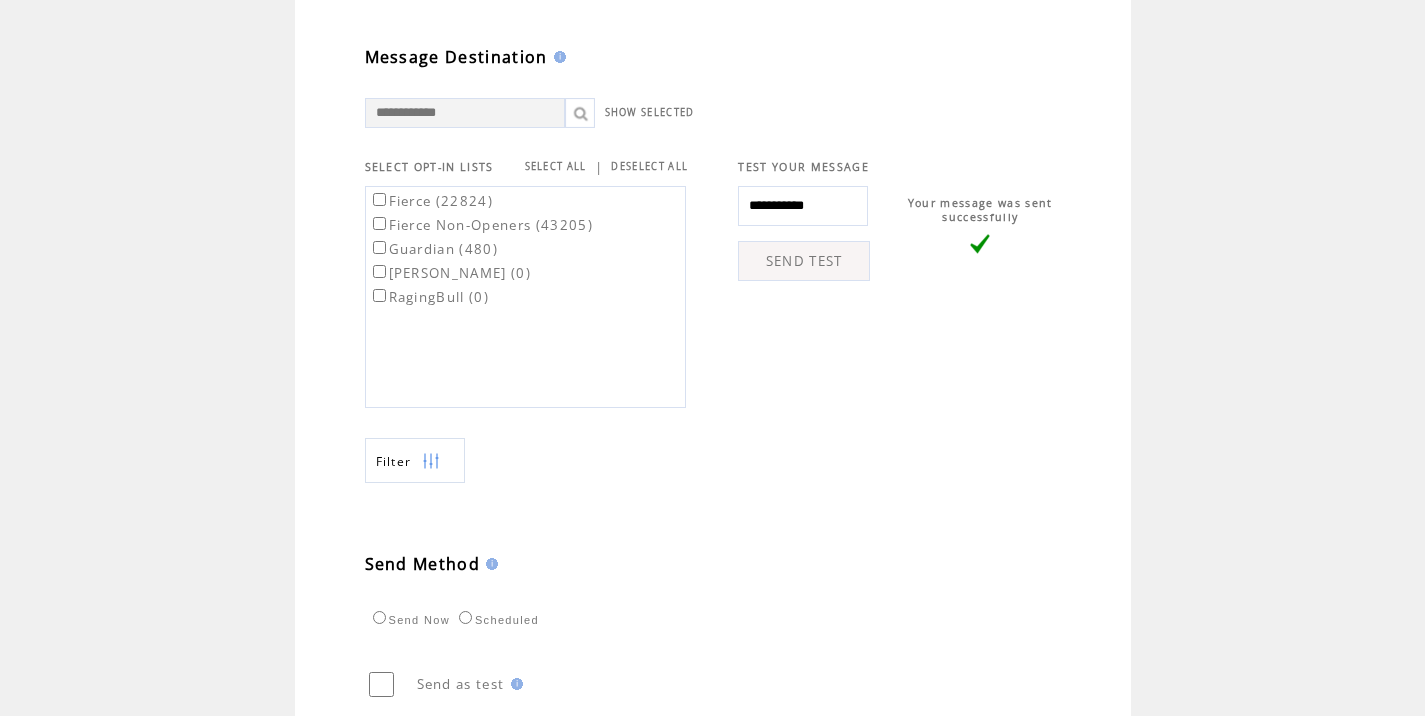 click on "Fierce (22824)" at bounding box center (431, 201) 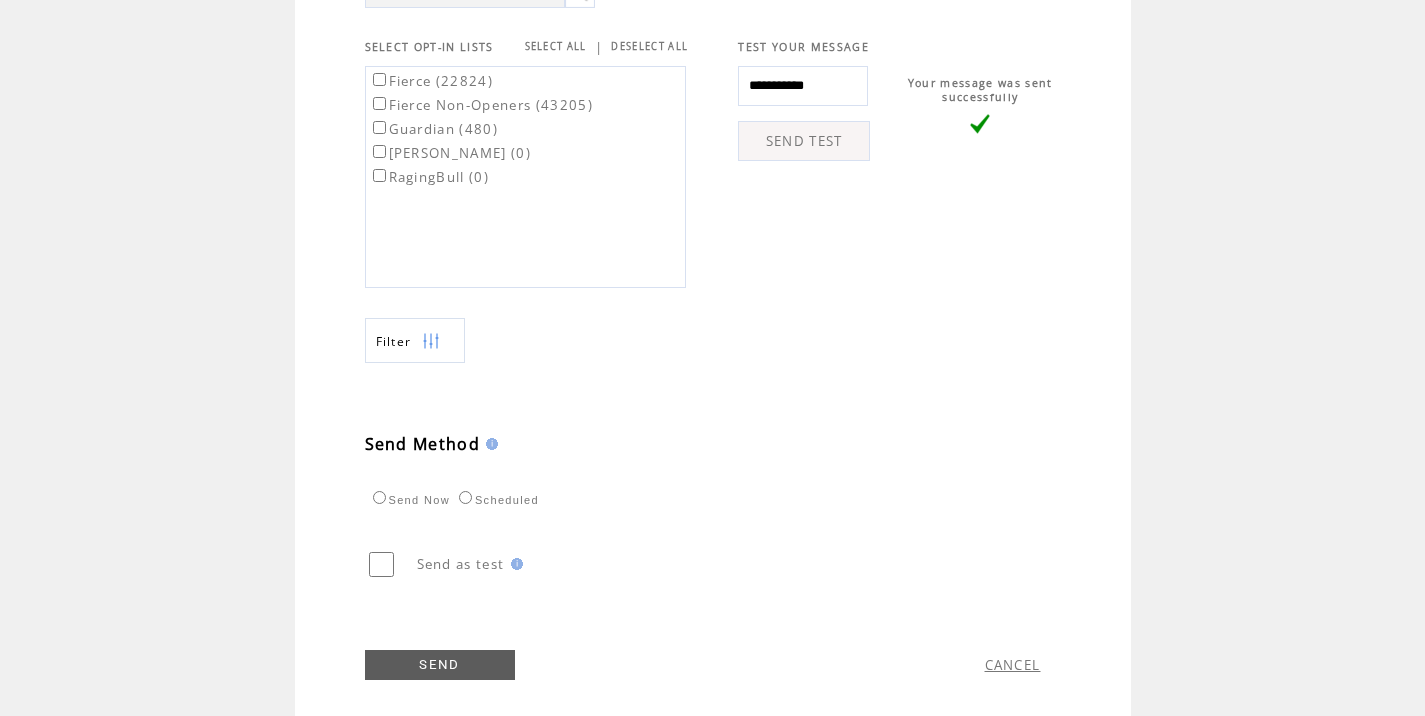 scroll, scrollTop: 755, scrollLeft: 0, axis: vertical 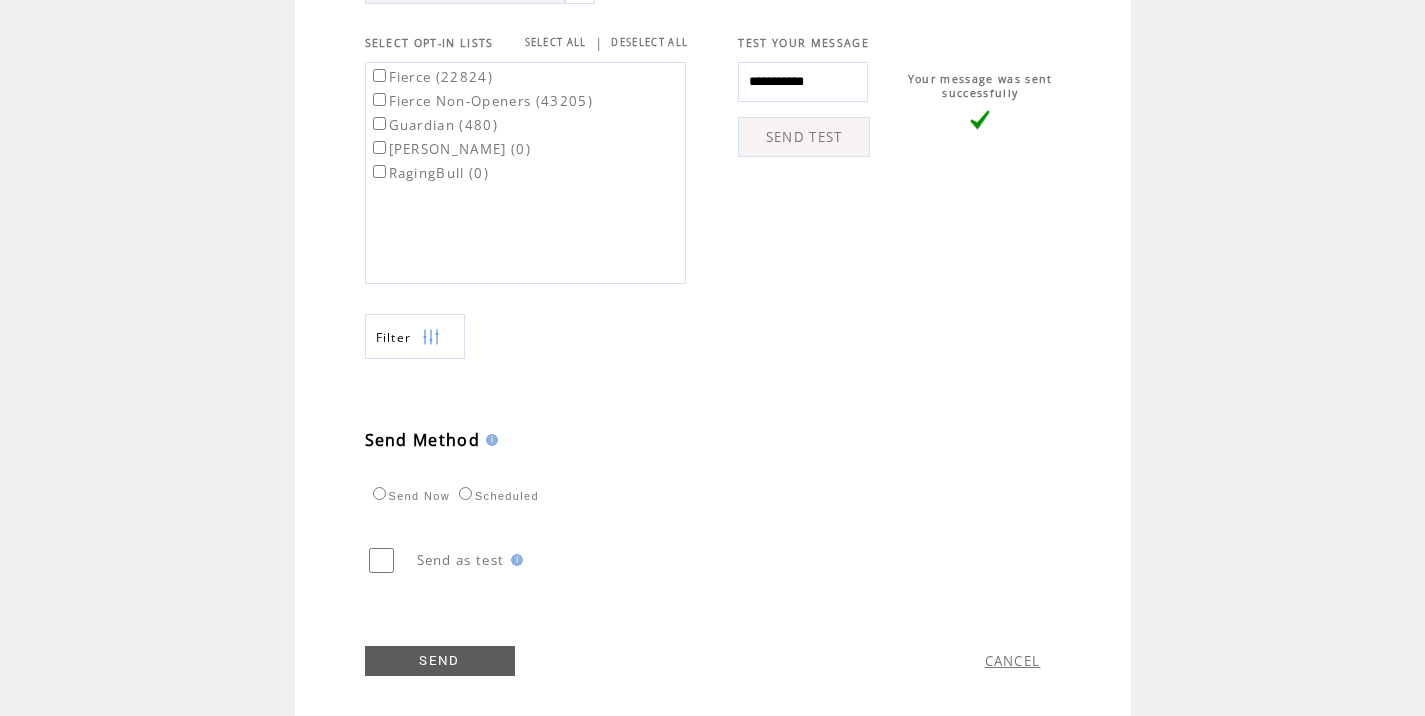 click on "Scheduled" at bounding box center (496, 496) 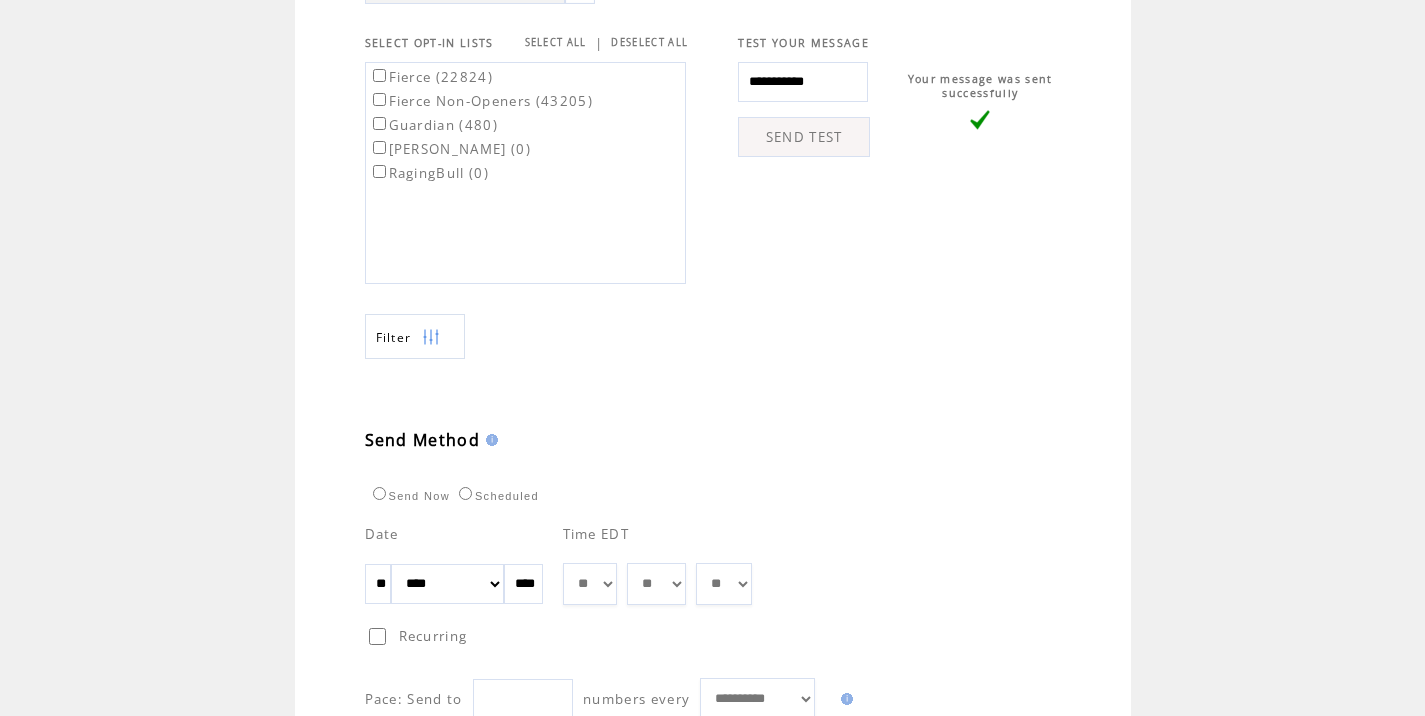 click on "** 	 ** 	 ** 	 ** 	 ** 	 ** 	 ** 	 ** 	 ** 	 ** 	 ** 	 ** 	 **" at bounding box center (590, 584) 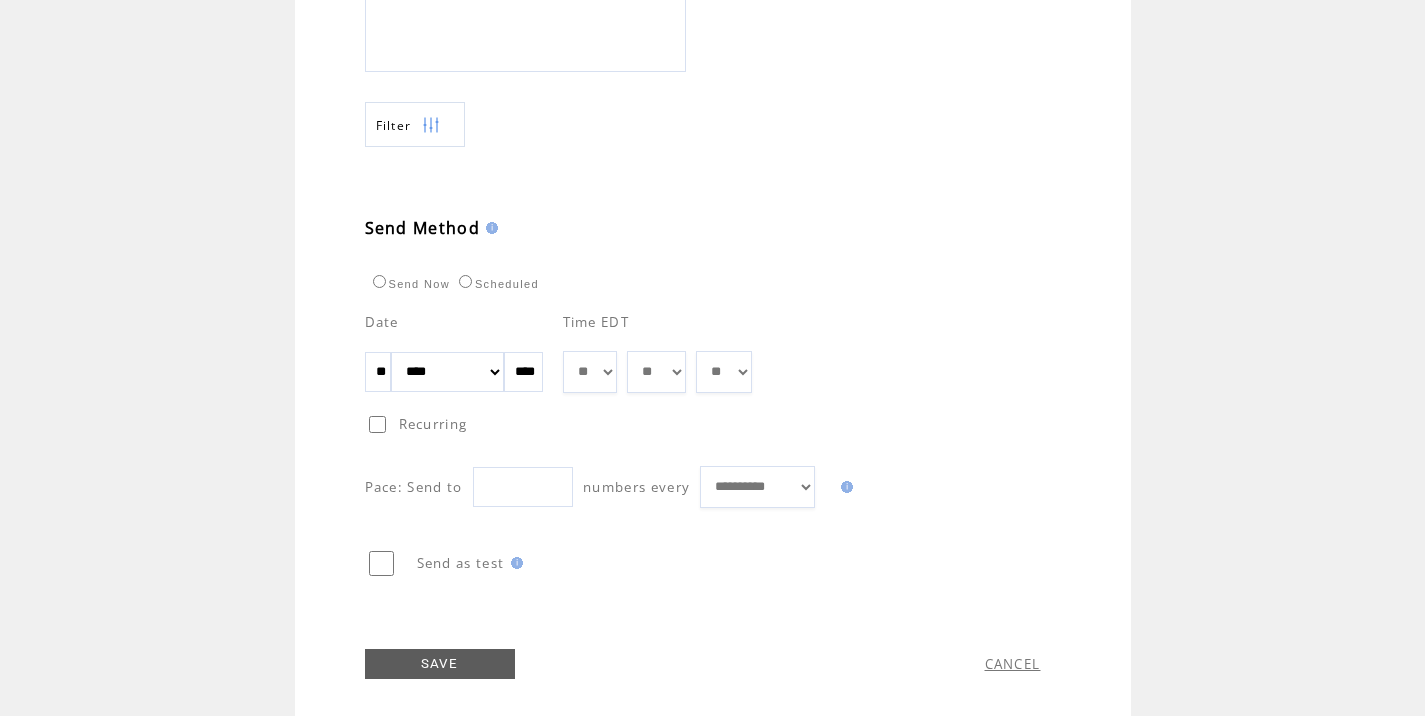 scroll, scrollTop: 989, scrollLeft: 0, axis: vertical 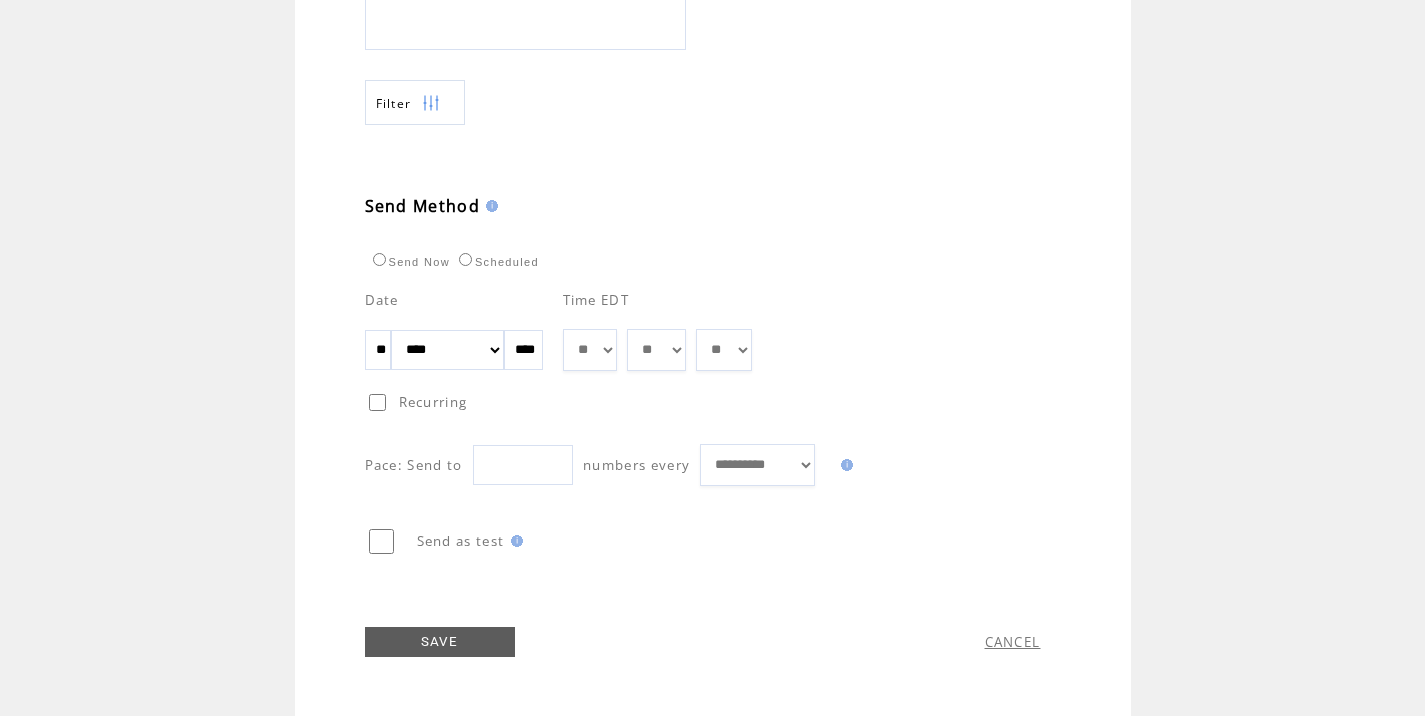 click on "SAVE" at bounding box center [440, 642] 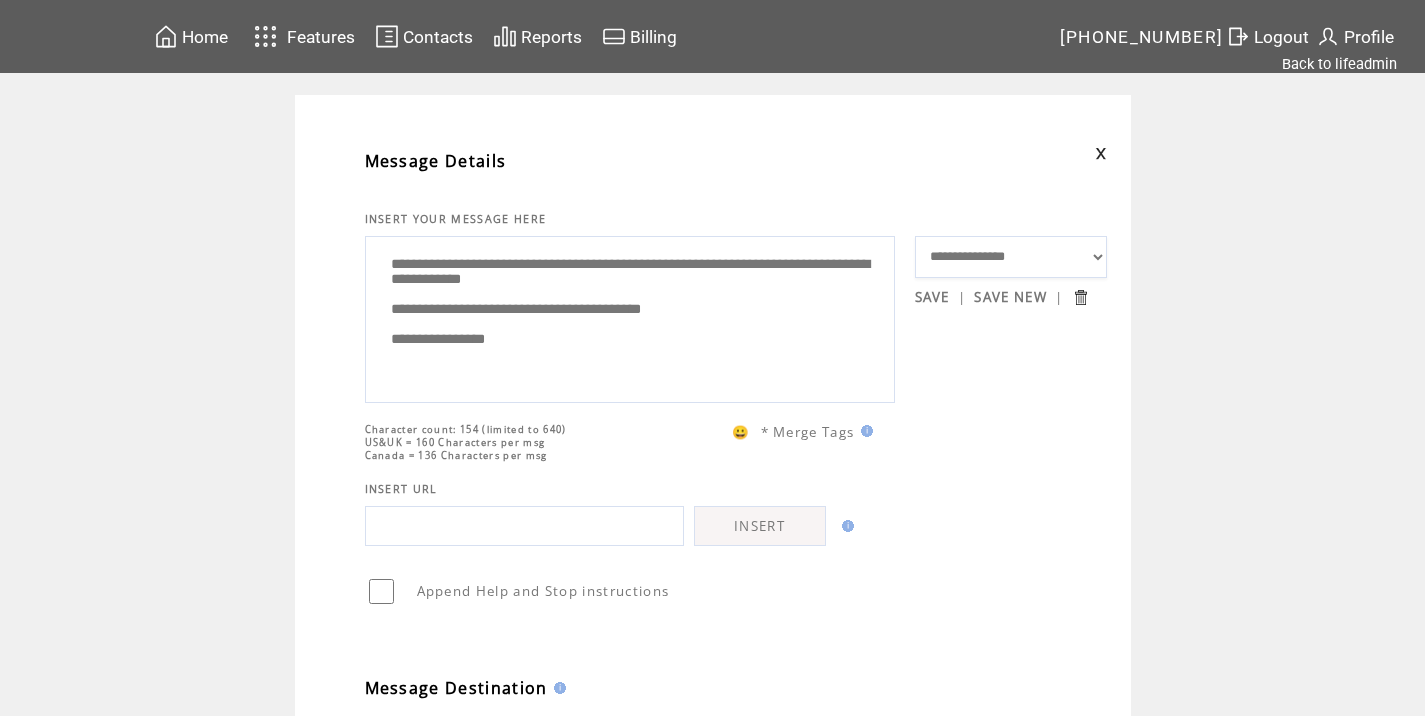 scroll, scrollTop: 1, scrollLeft: 0, axis: vertical 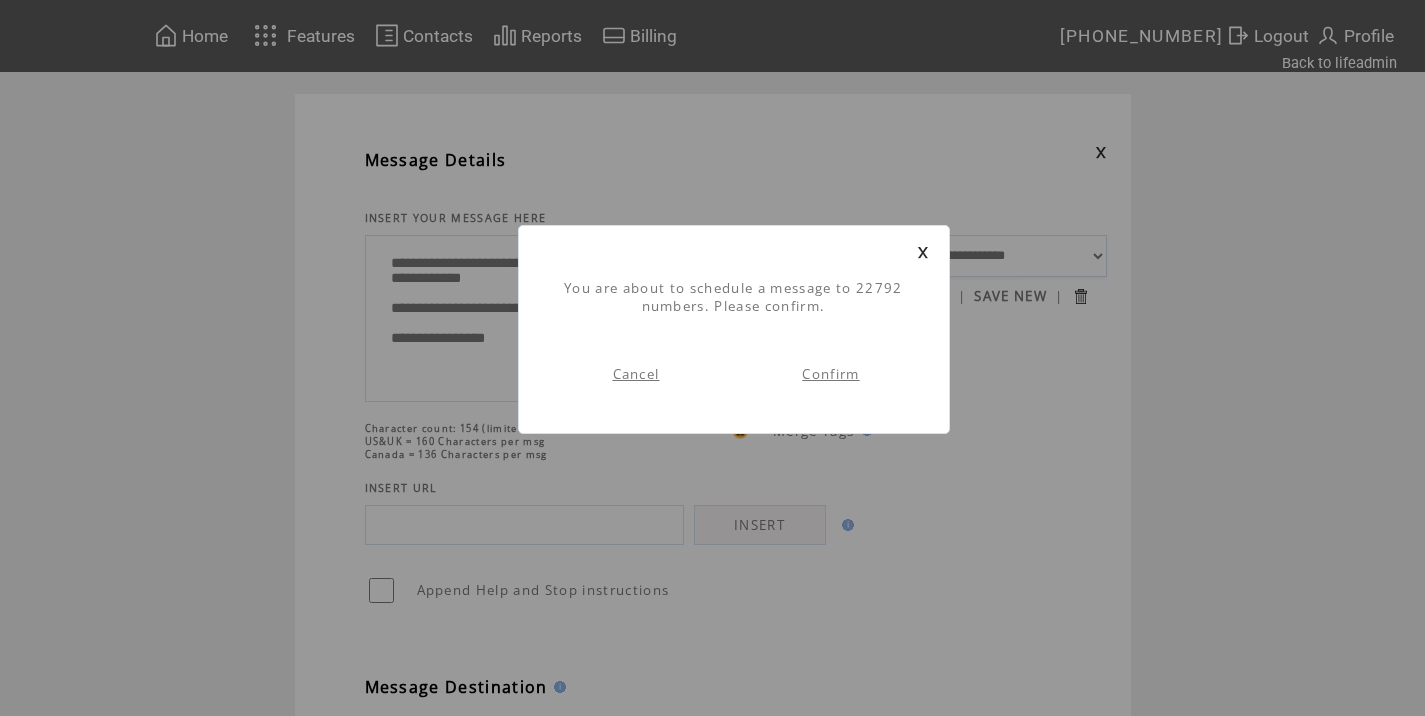 click on "Confirm" at bounding box center [830, 374] 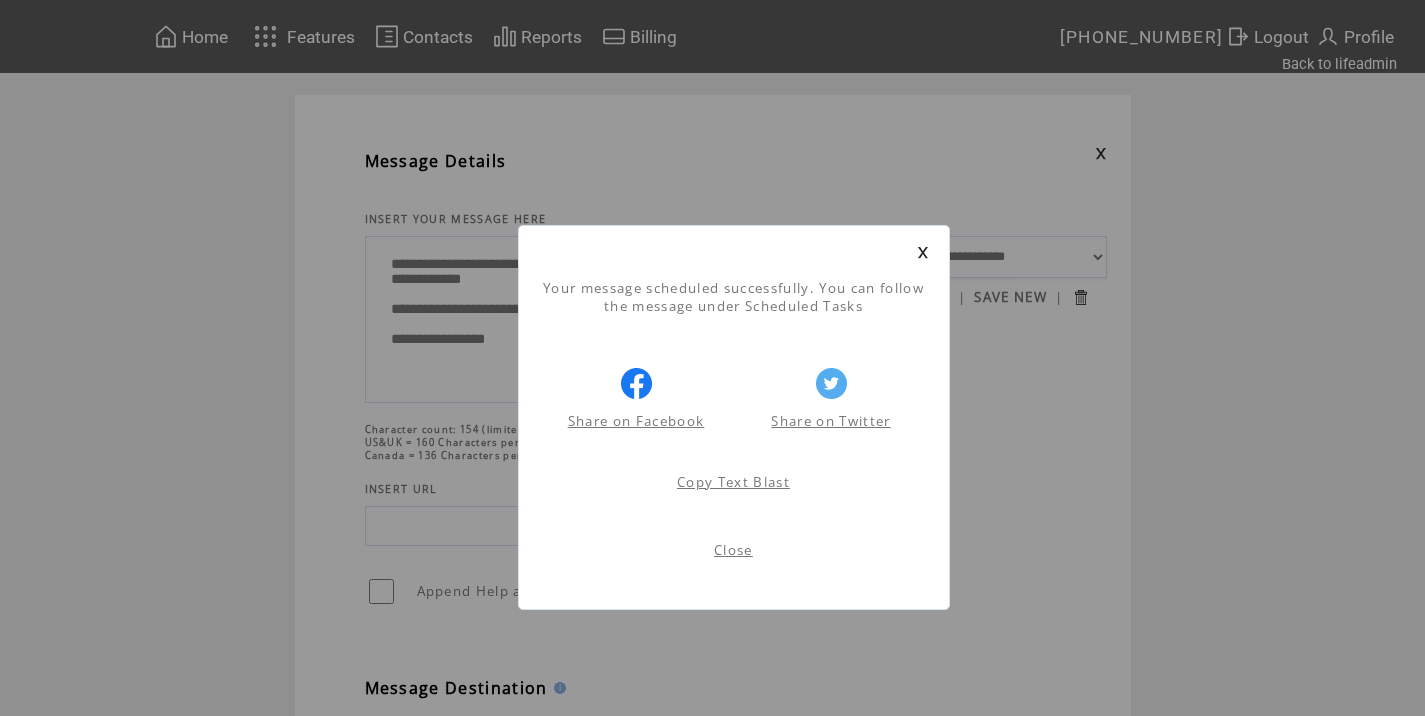 scroll, scrollTop: 1, scrollLeft: 0, axis: vertical 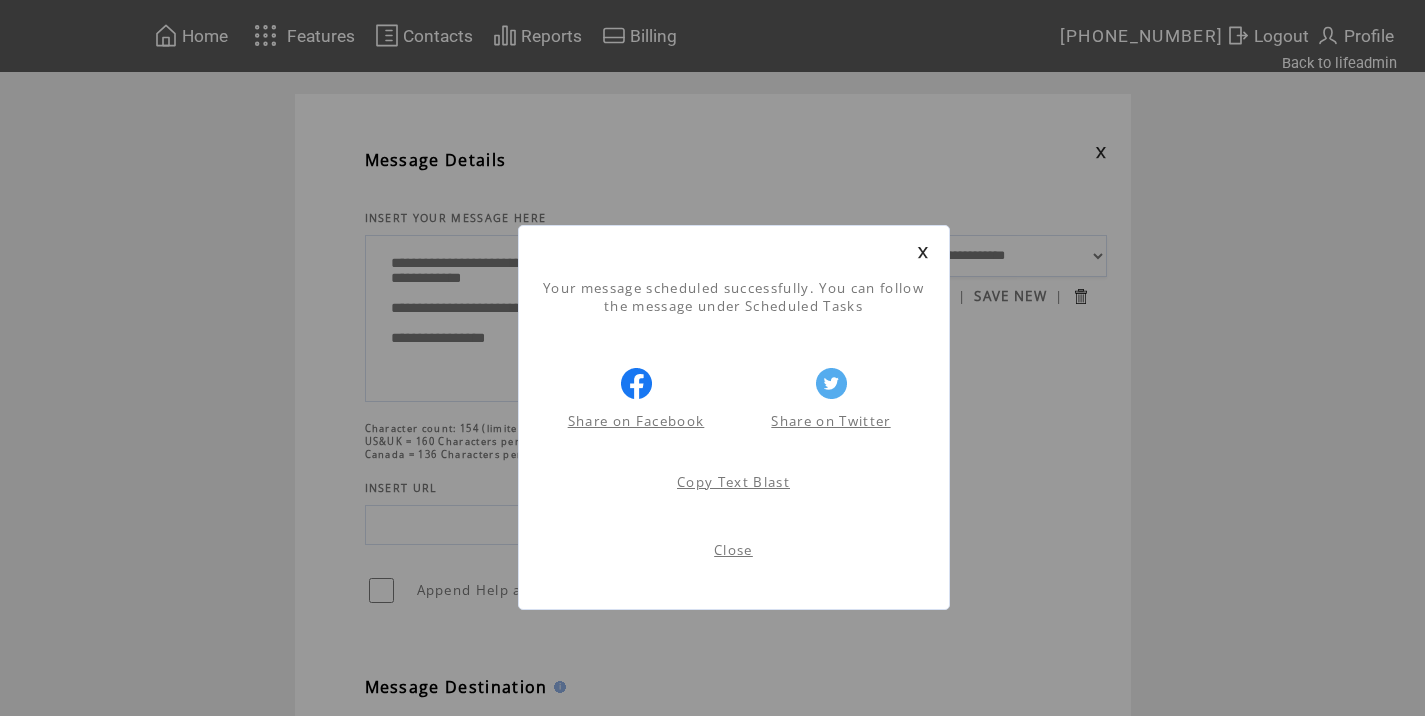 click on "Close" at bounding box center [733, 550] 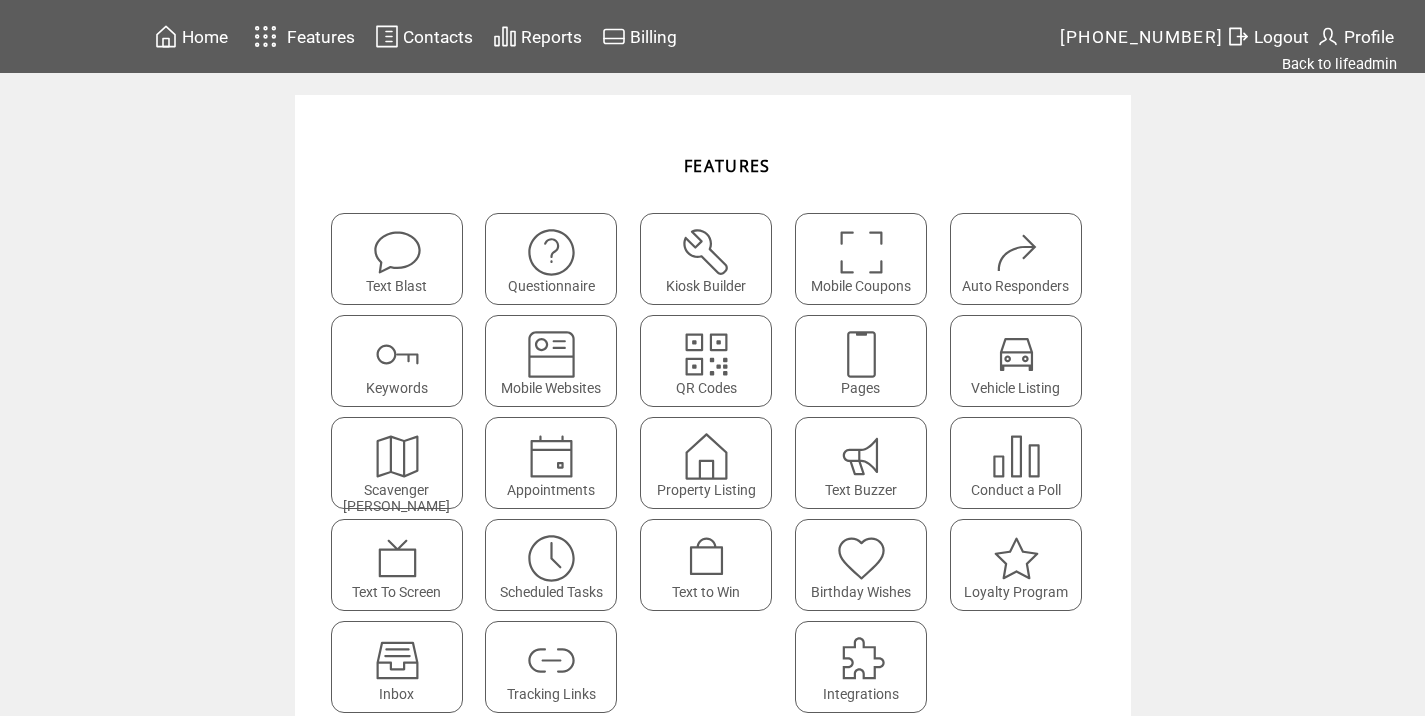 scroll, scrollTop: 0, scrollLeft: 0, axis: both 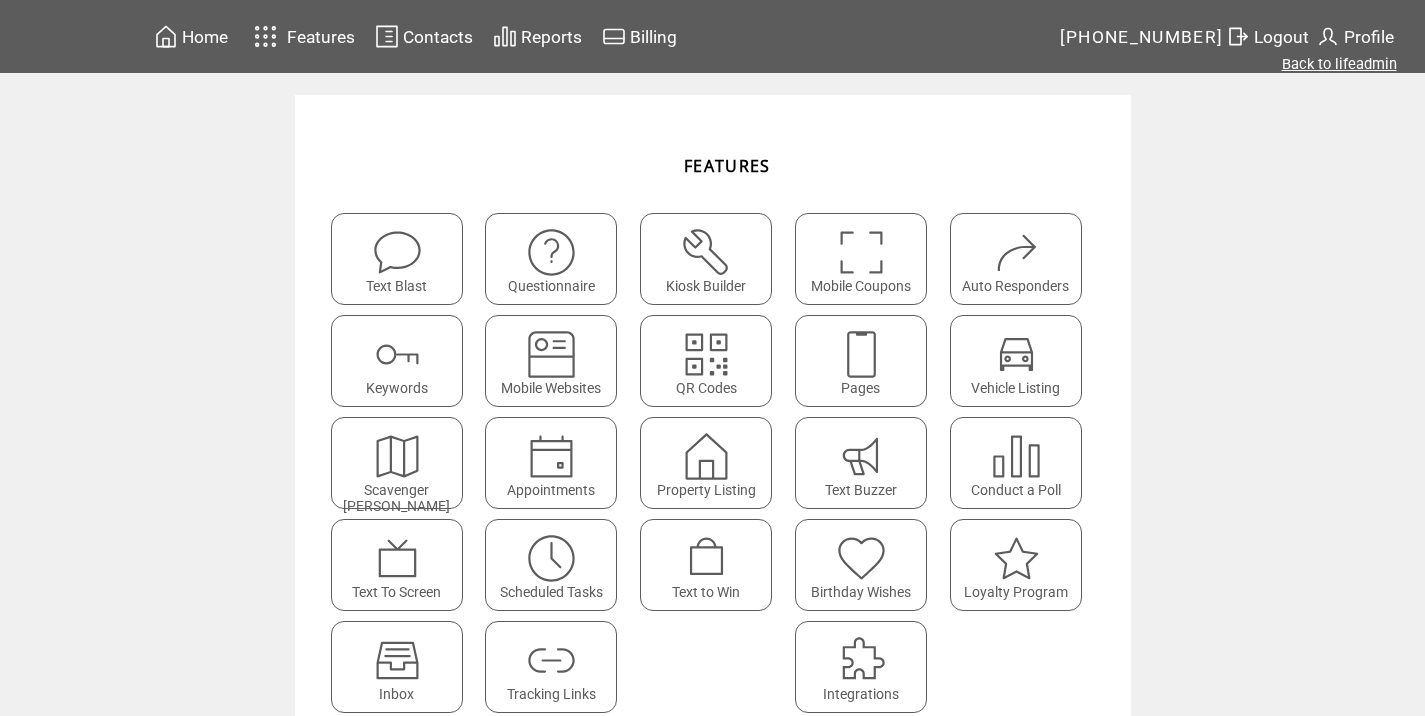 click on "Back to lifeadmin" at bounding box center [1339, 64] 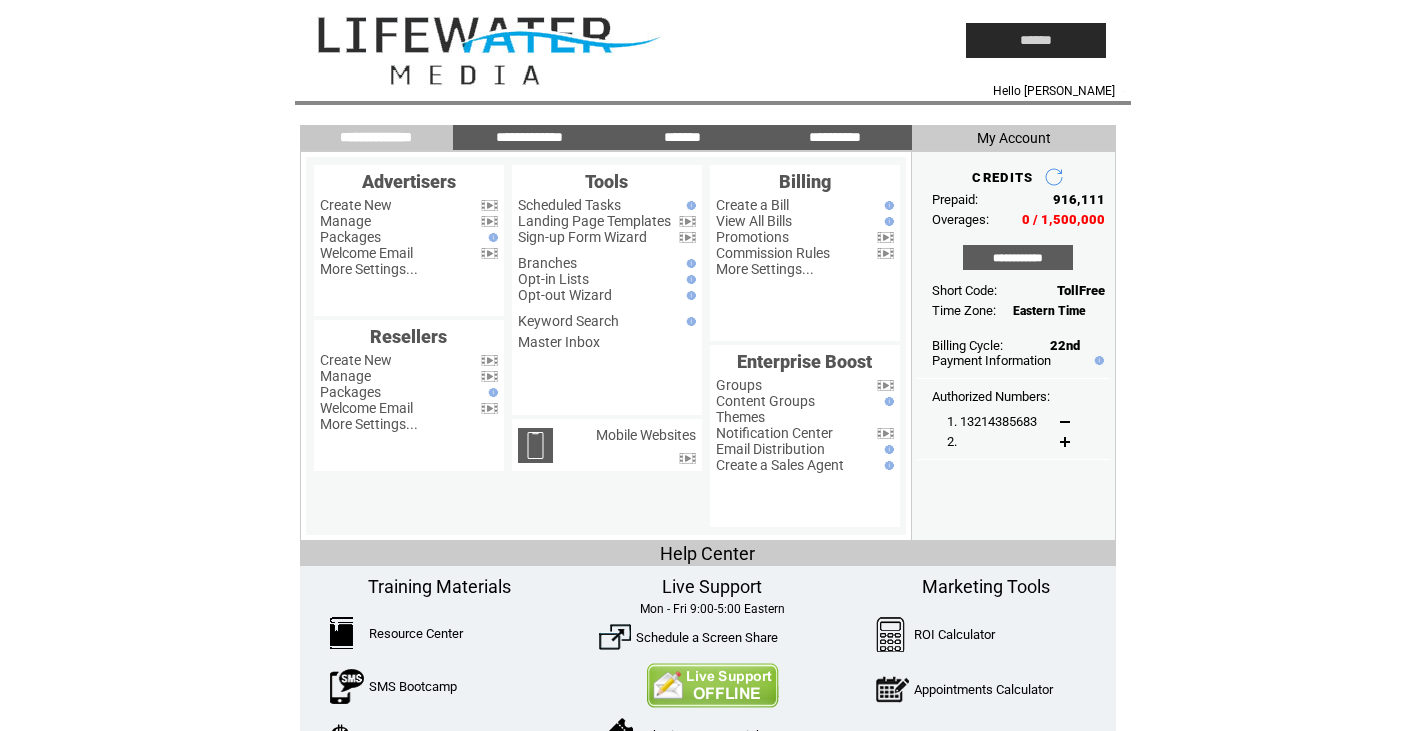 scroll, scrollTop: 0, scrollLeft: 0, axis: both 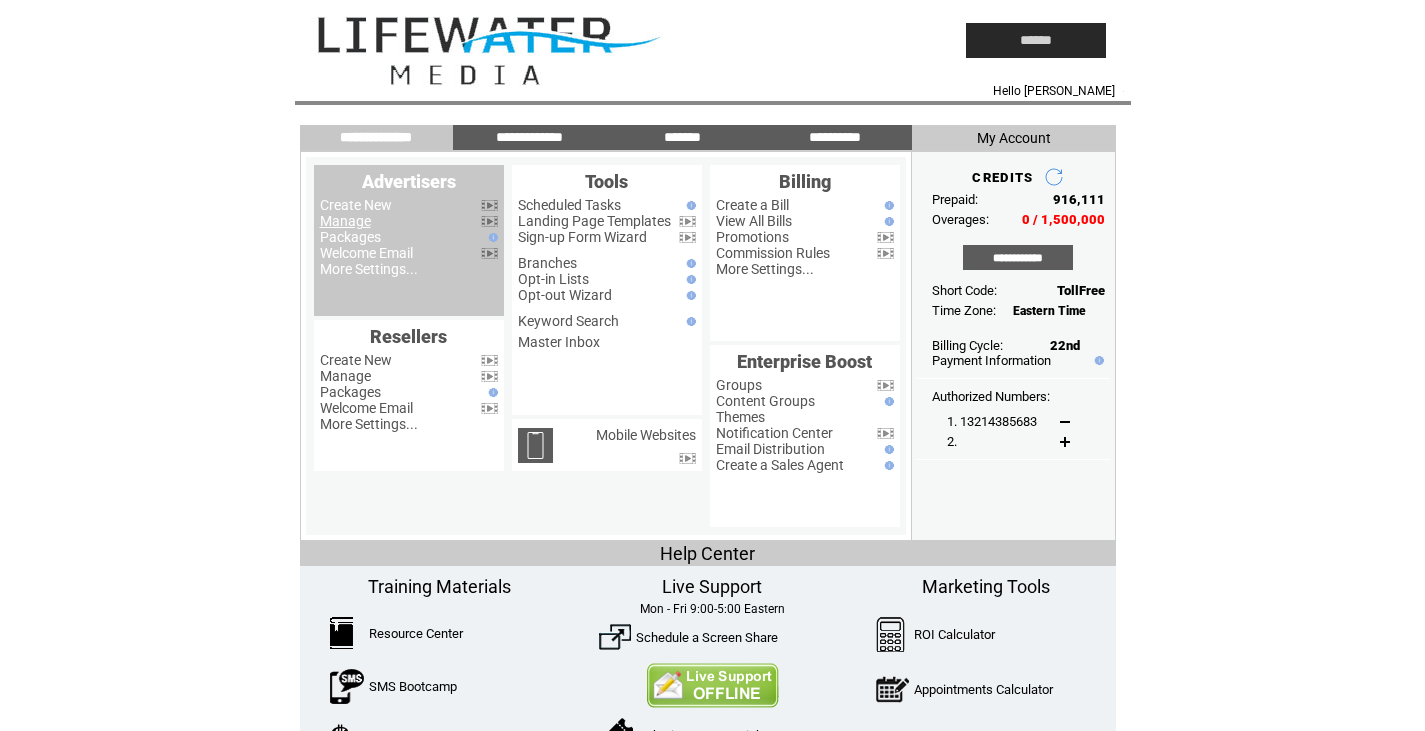 click on "Manage" at bounding box center [345, 221] 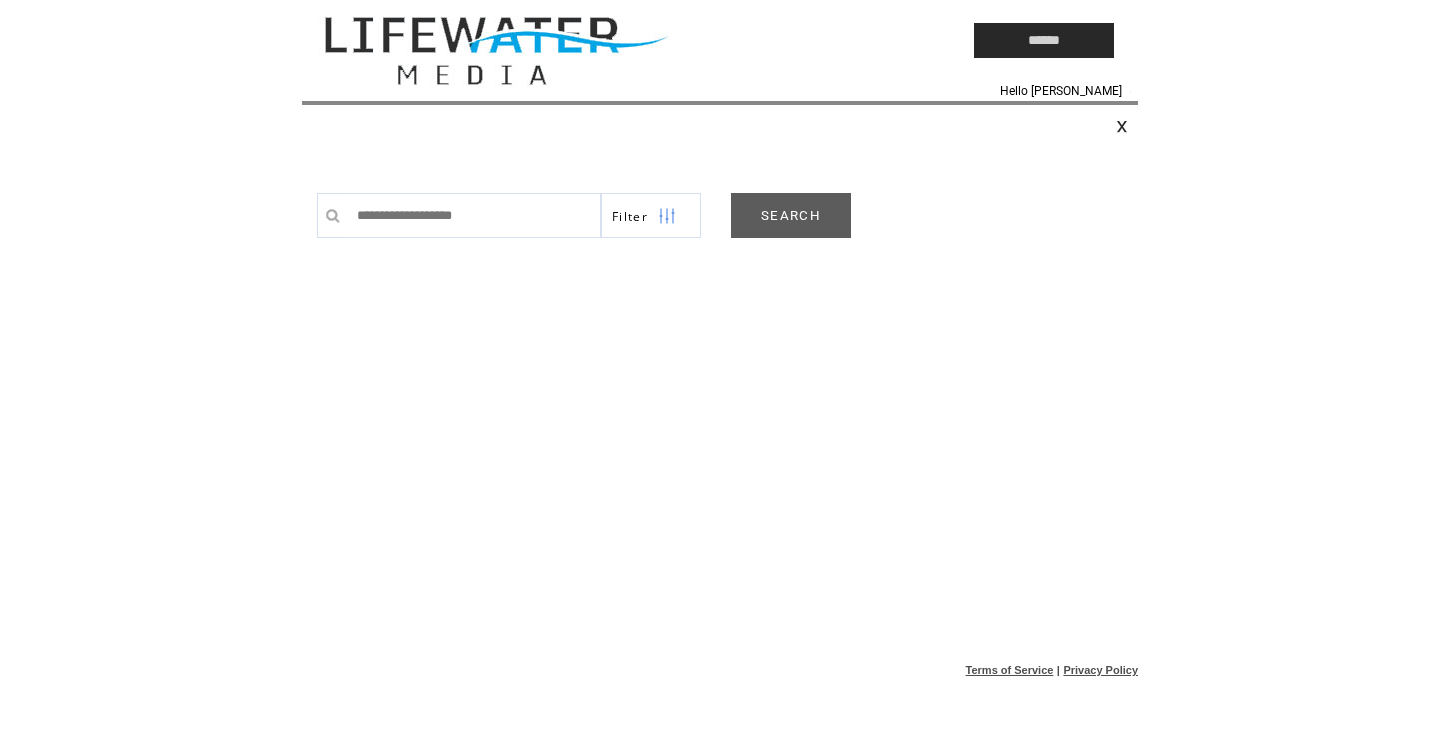 scroll, scrollTop: 0, scrollLeft: 0, axis: both 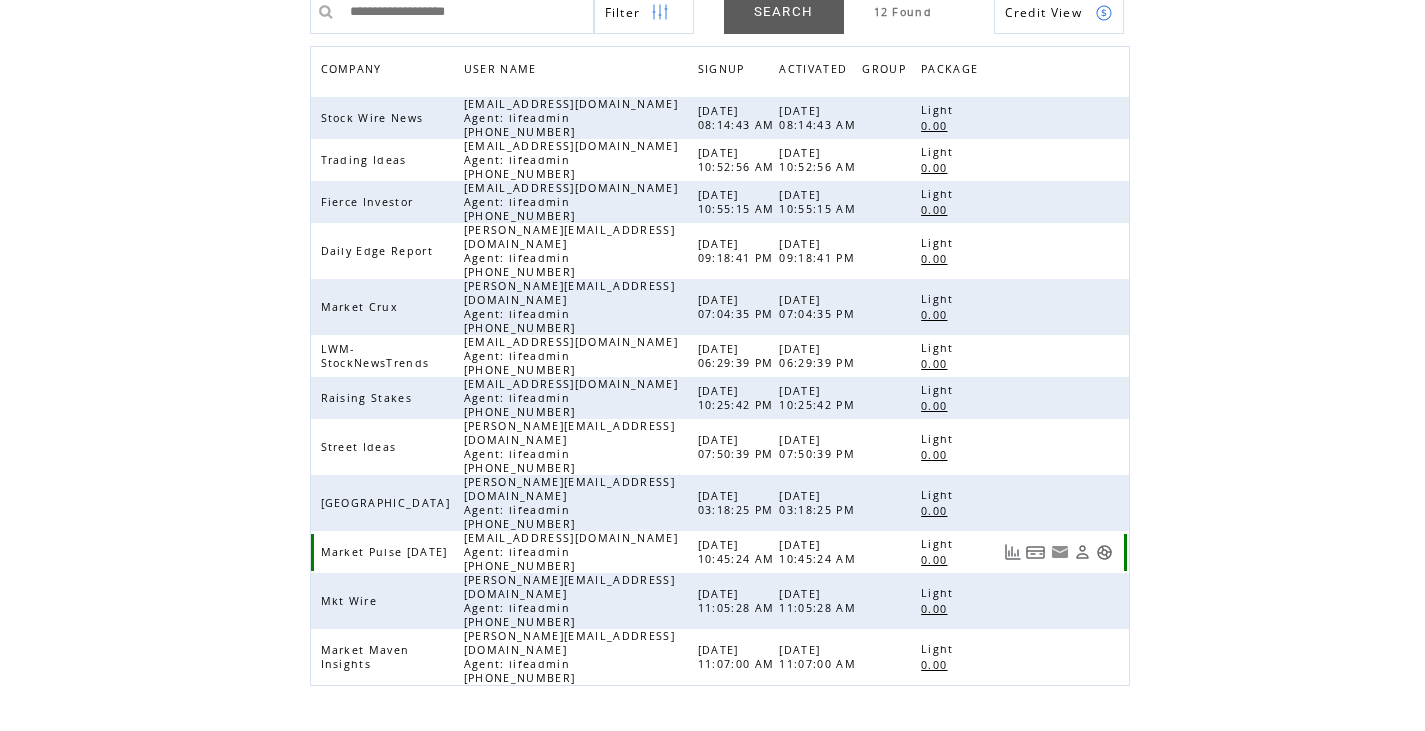 click at bounding box center (1104, 552) 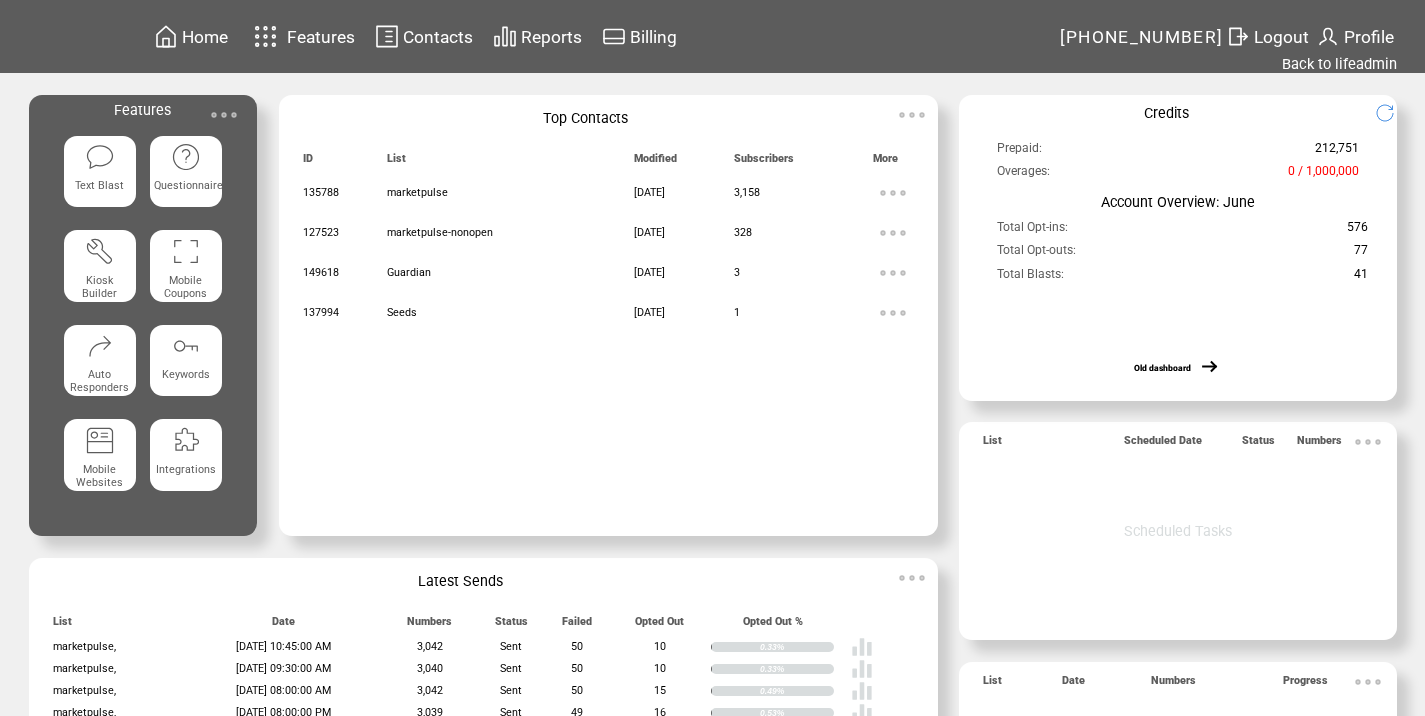 scroll, scrollTop: 0, scrollLeft: 0, axis: both 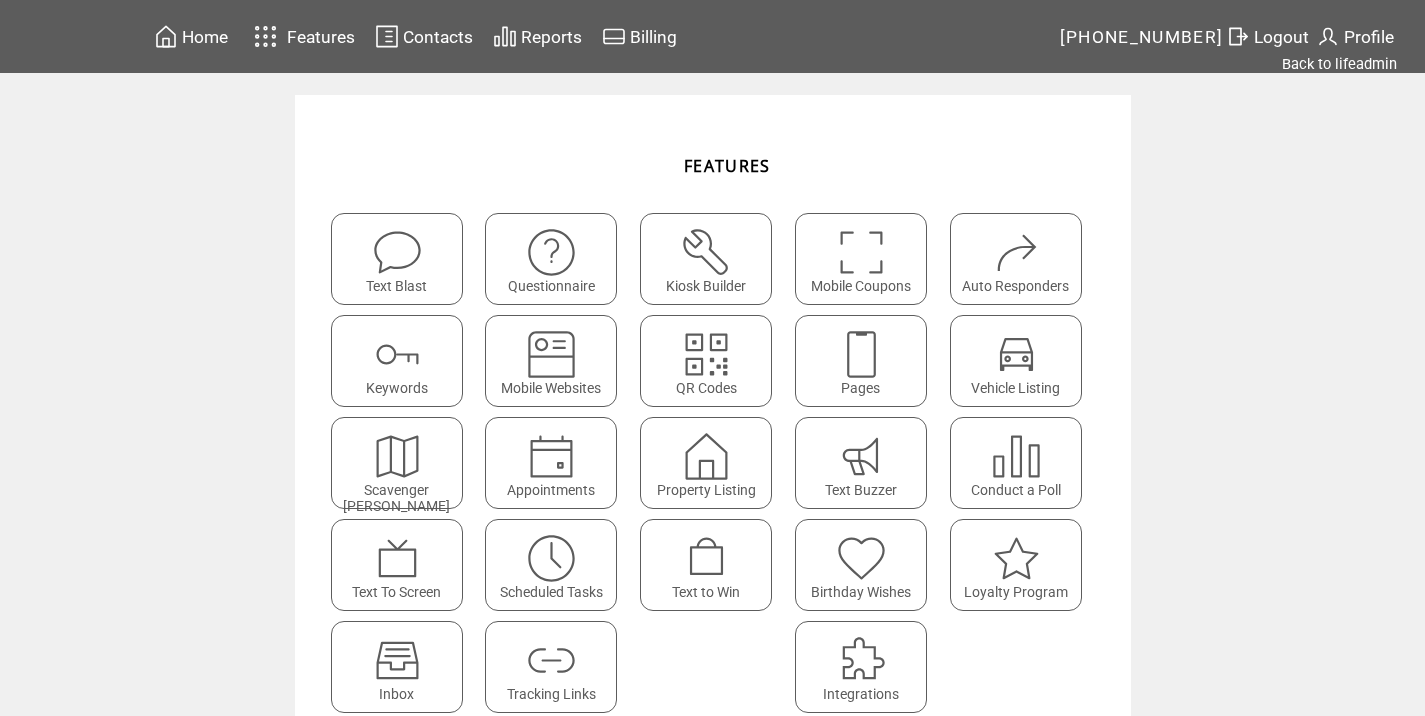 click at bounding box center [551, 660] 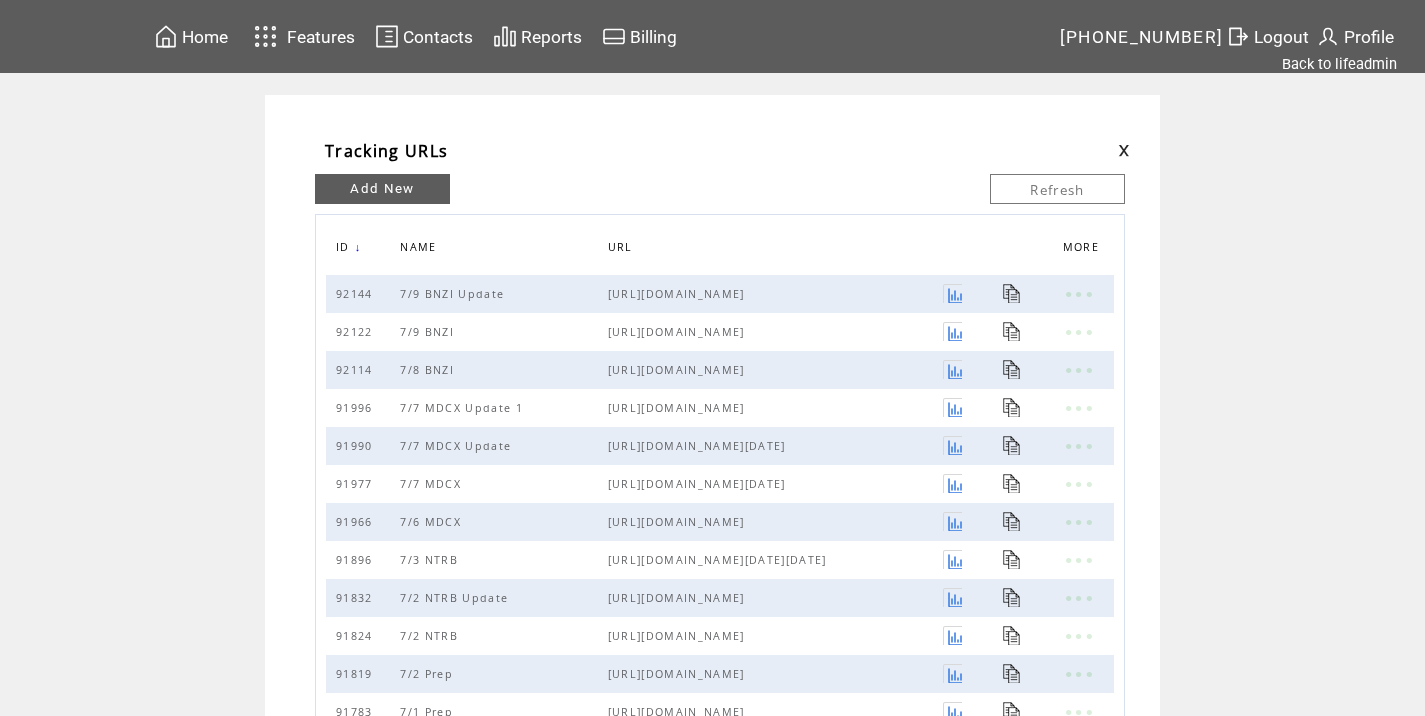 scroll, scrollTop: 0, scrollLeft: 0, axis: both 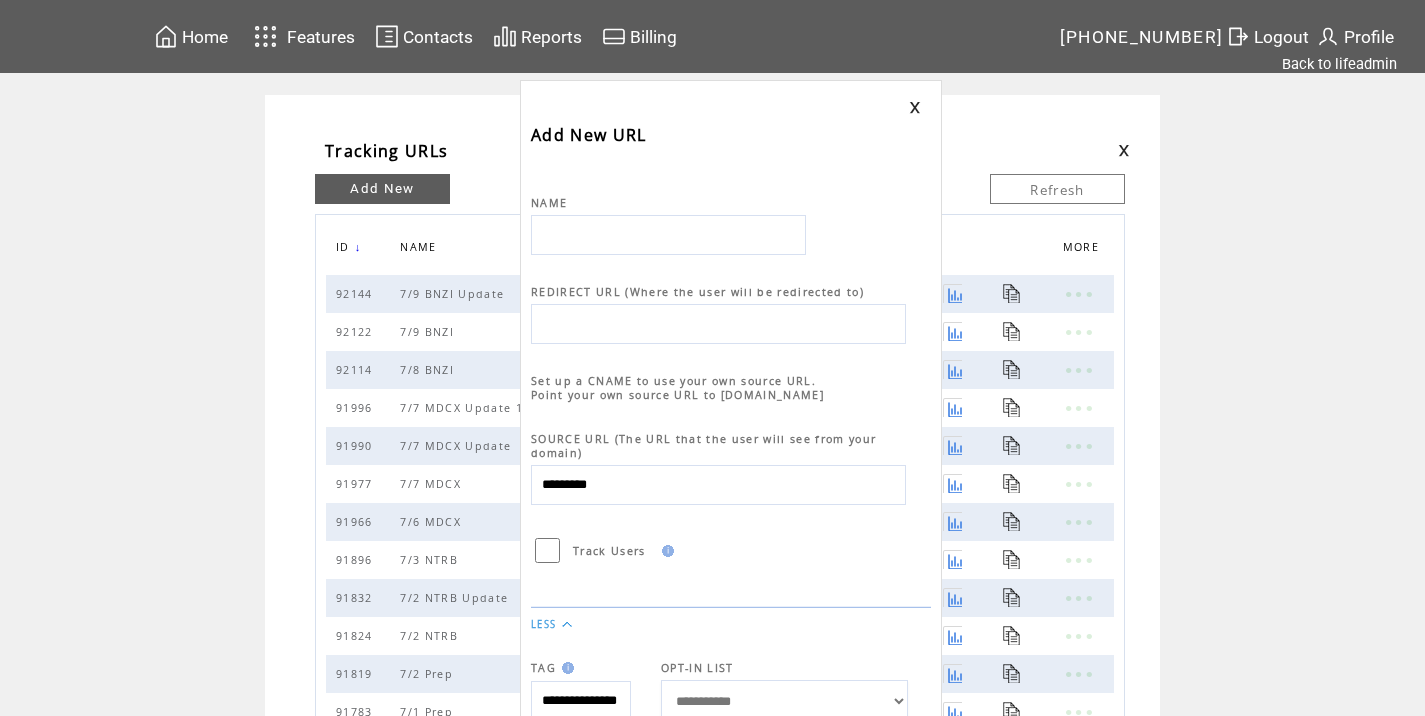 drag, startPoint x: 0, startPoint y: 0, endPoint x: 619, endPoint y: 232, distance: 661.0484 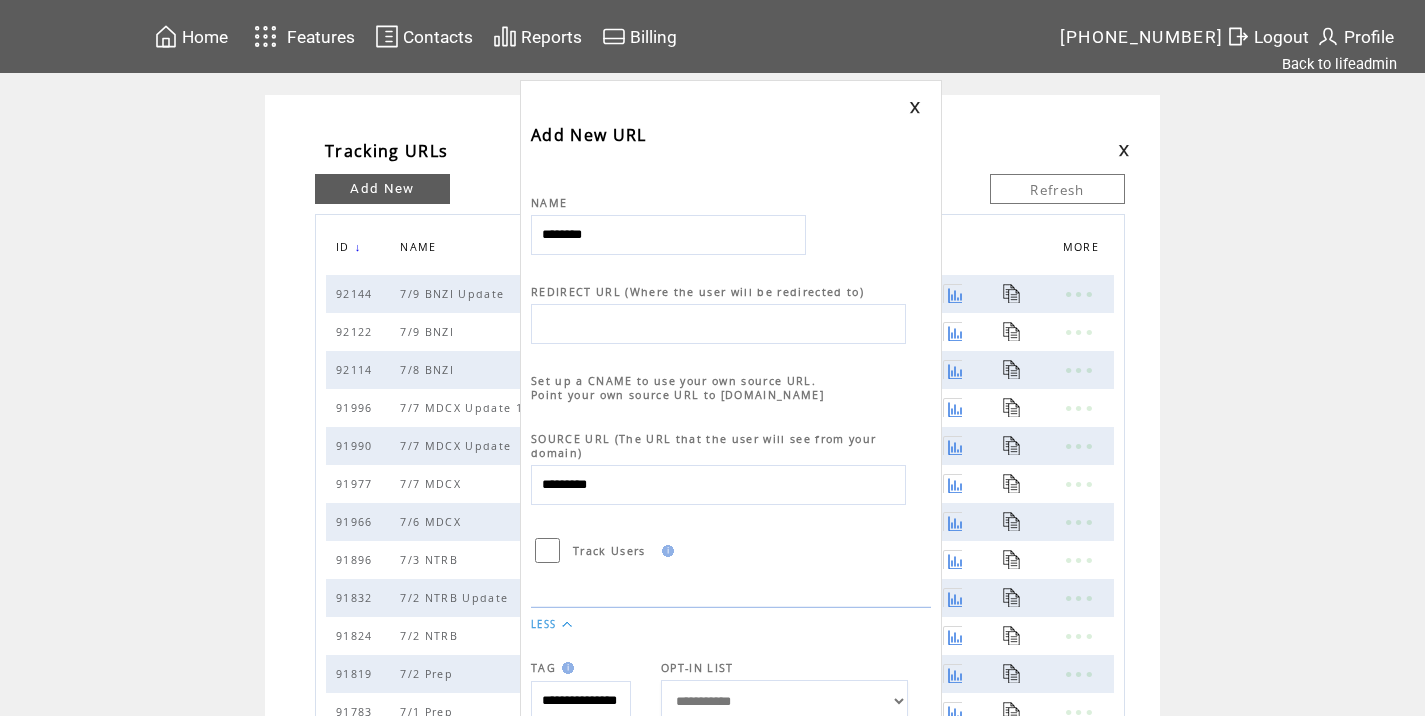 type on "********" 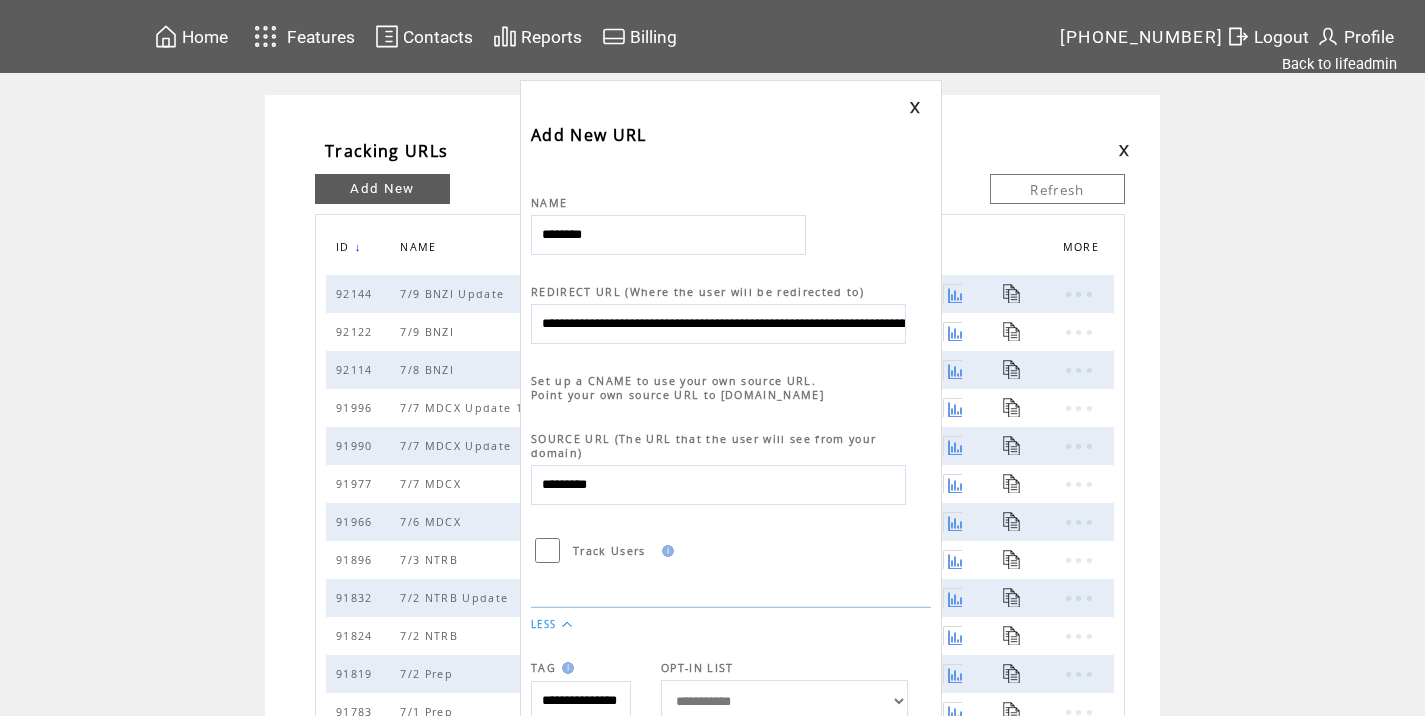 scroll, scrollTop: 0, scrollLeft: 811, axis: horizontal 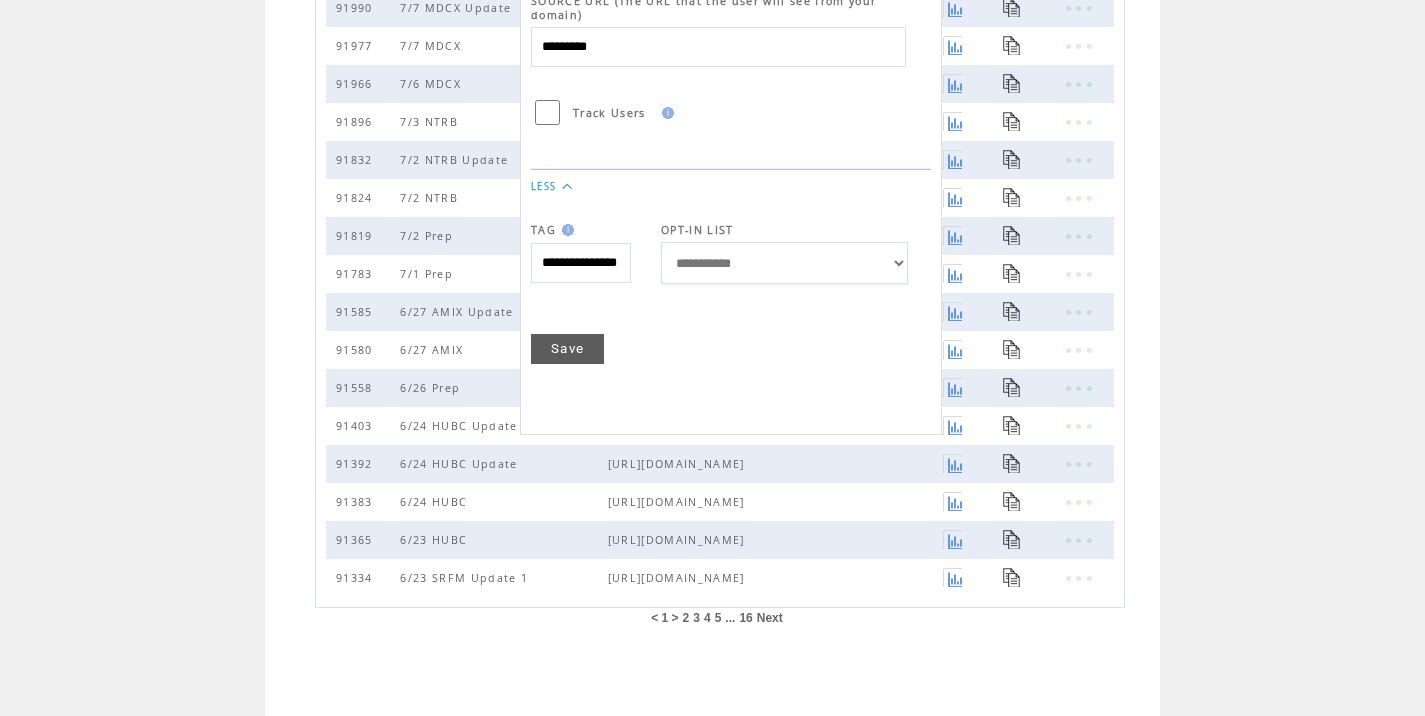 type on "**********" 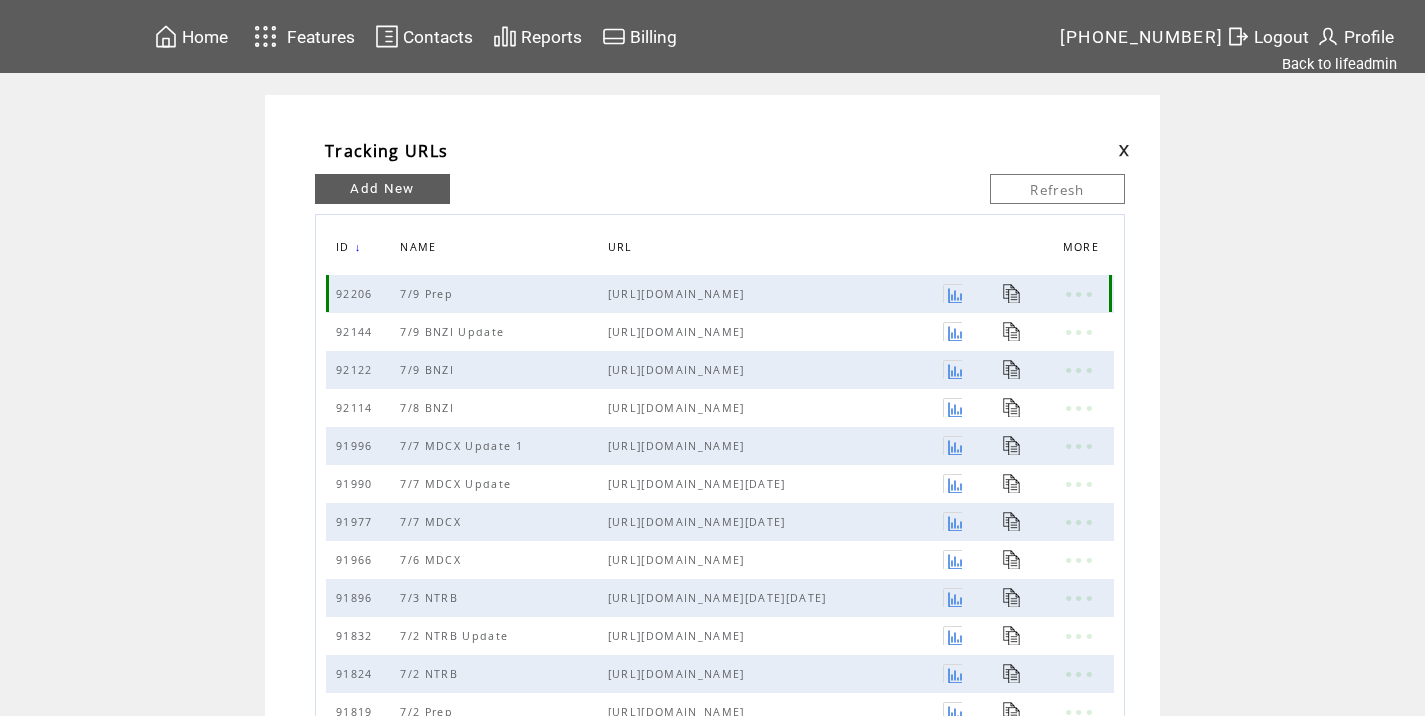 click at bounding box center [1012, 293] 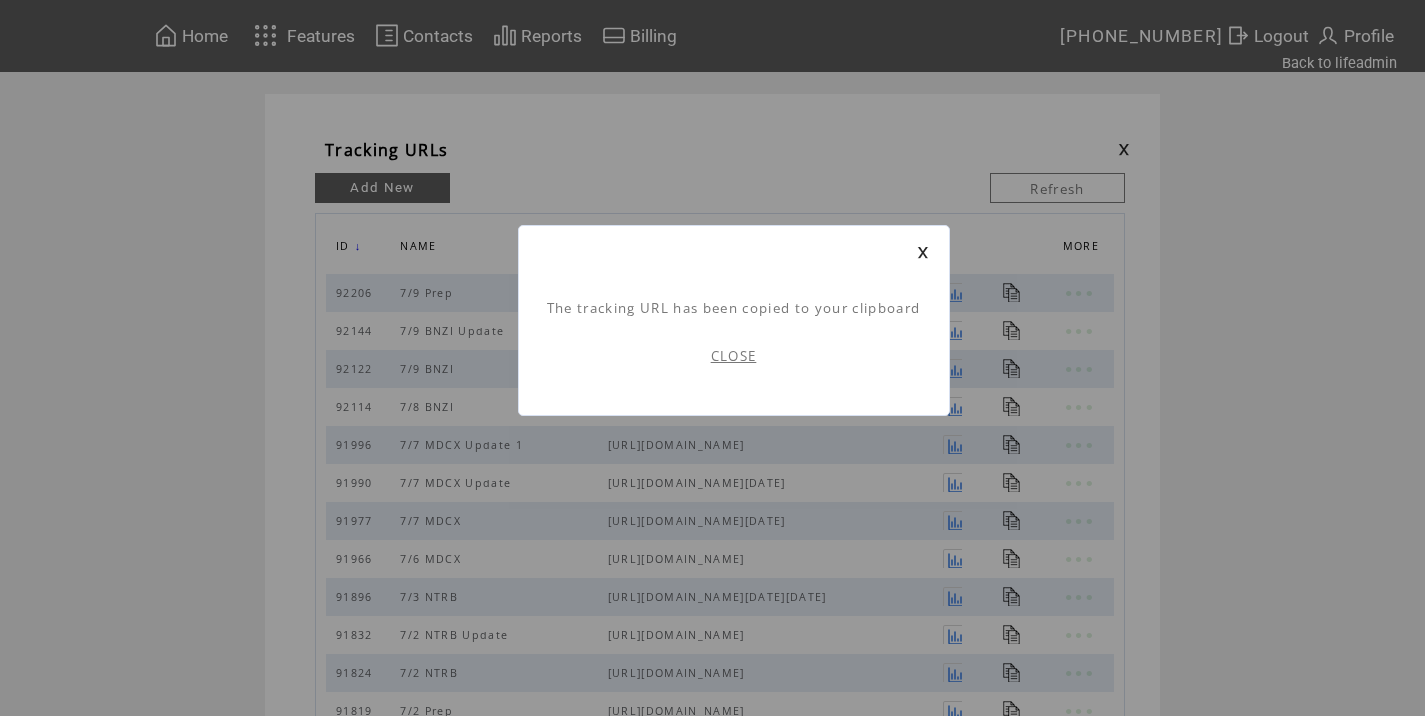 click on "CLOSE" at bounding box center (734, 356) 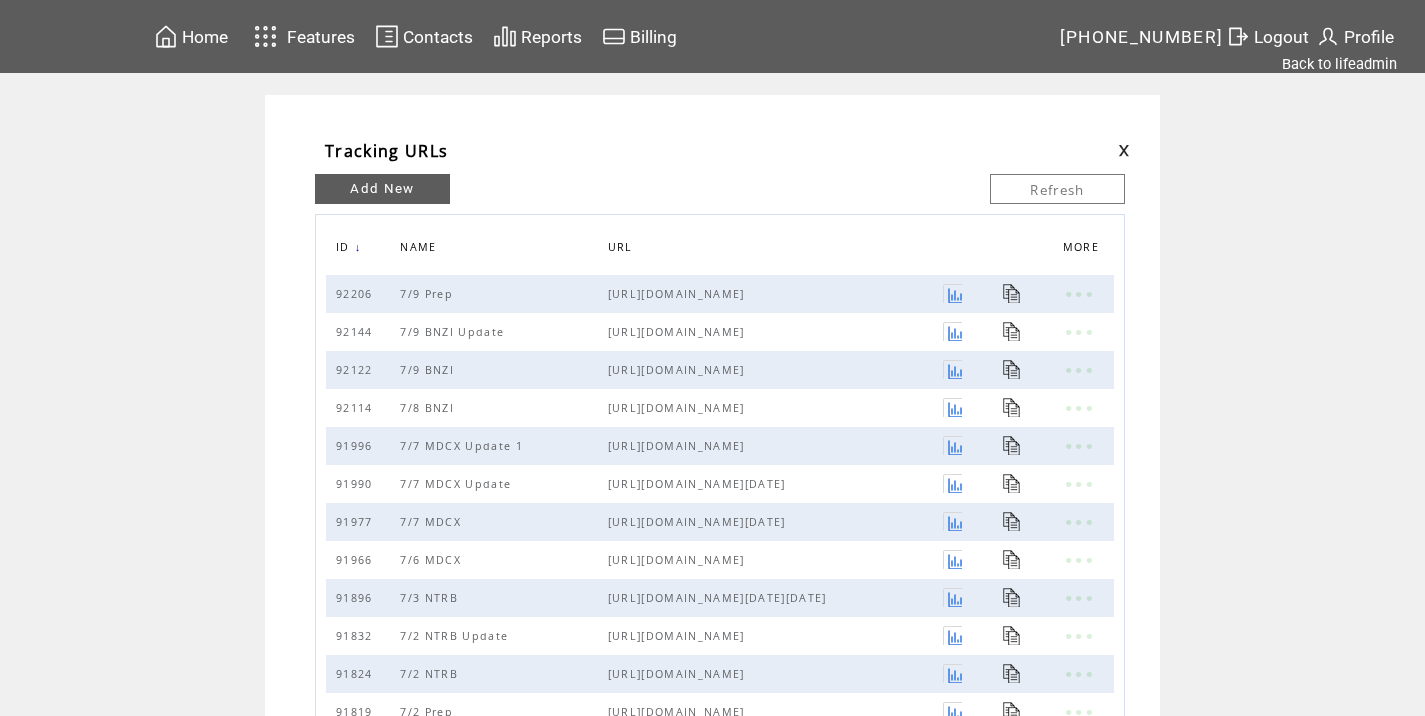 click at bounding box center (1124, 150) 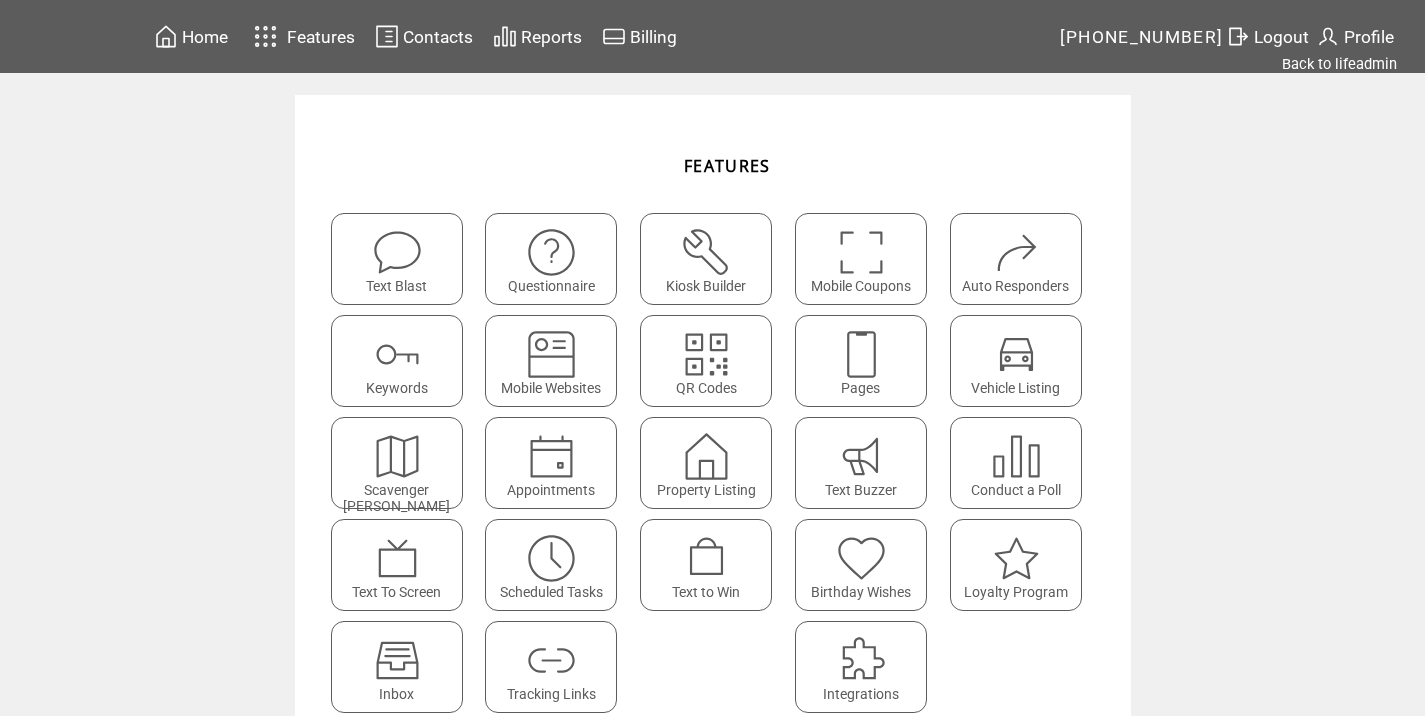 scroll, scrollTop: 0, scrollLeft: 0, axis: both 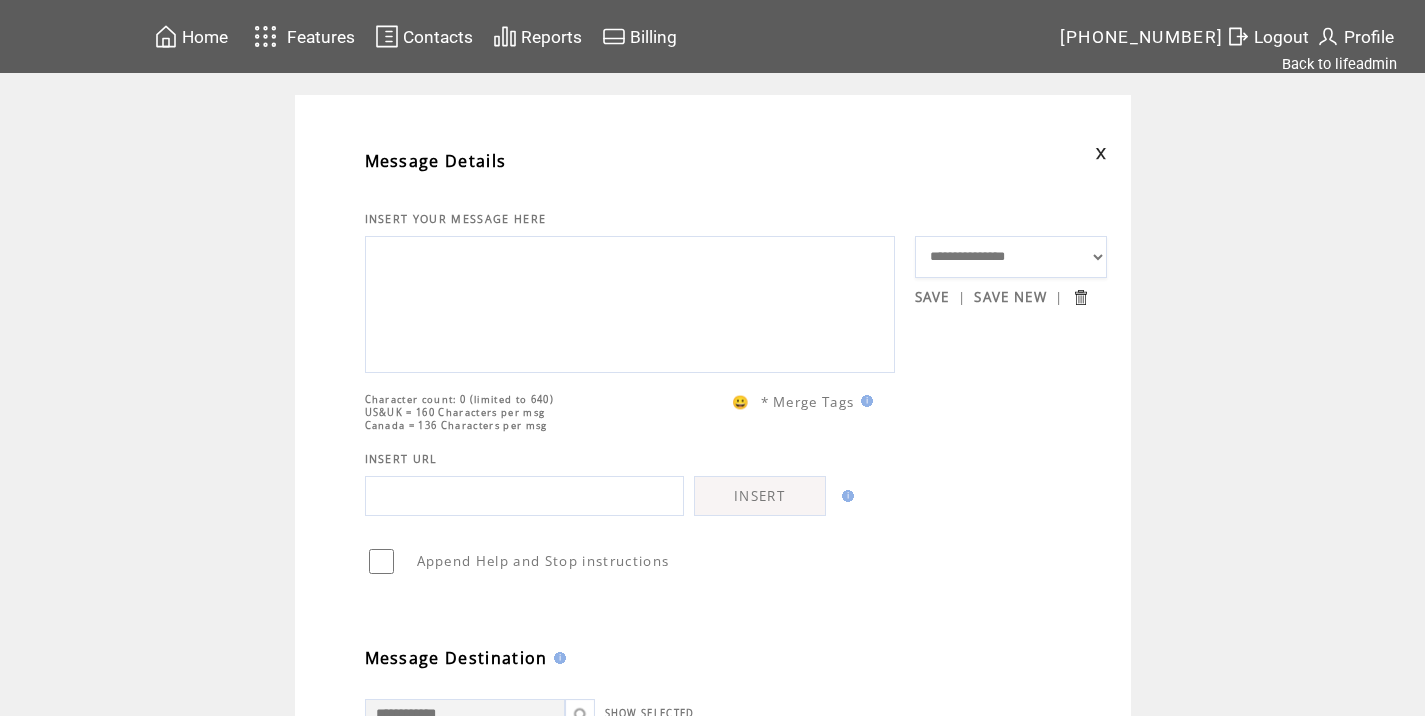 click at bounding box center (630, 302) 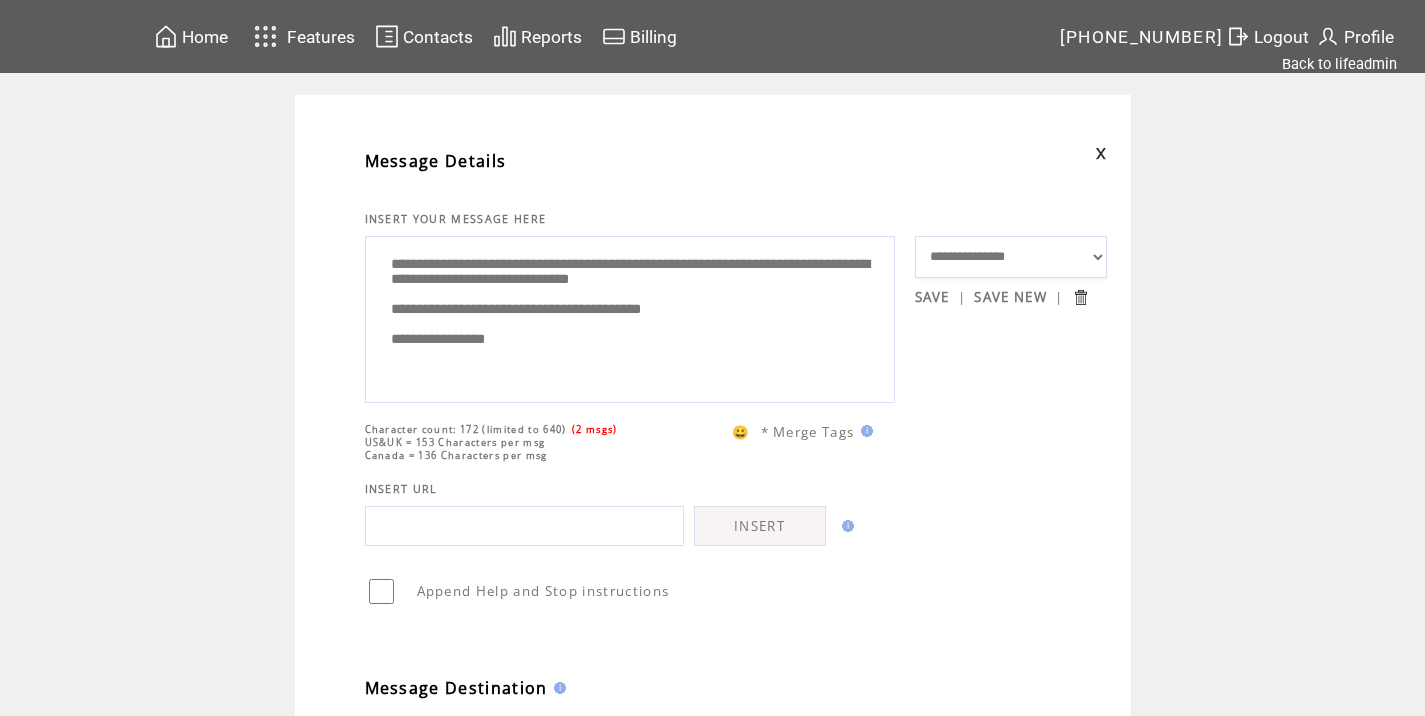 scroll, scrollTop: 0, scrollLeft: 0, axis: both 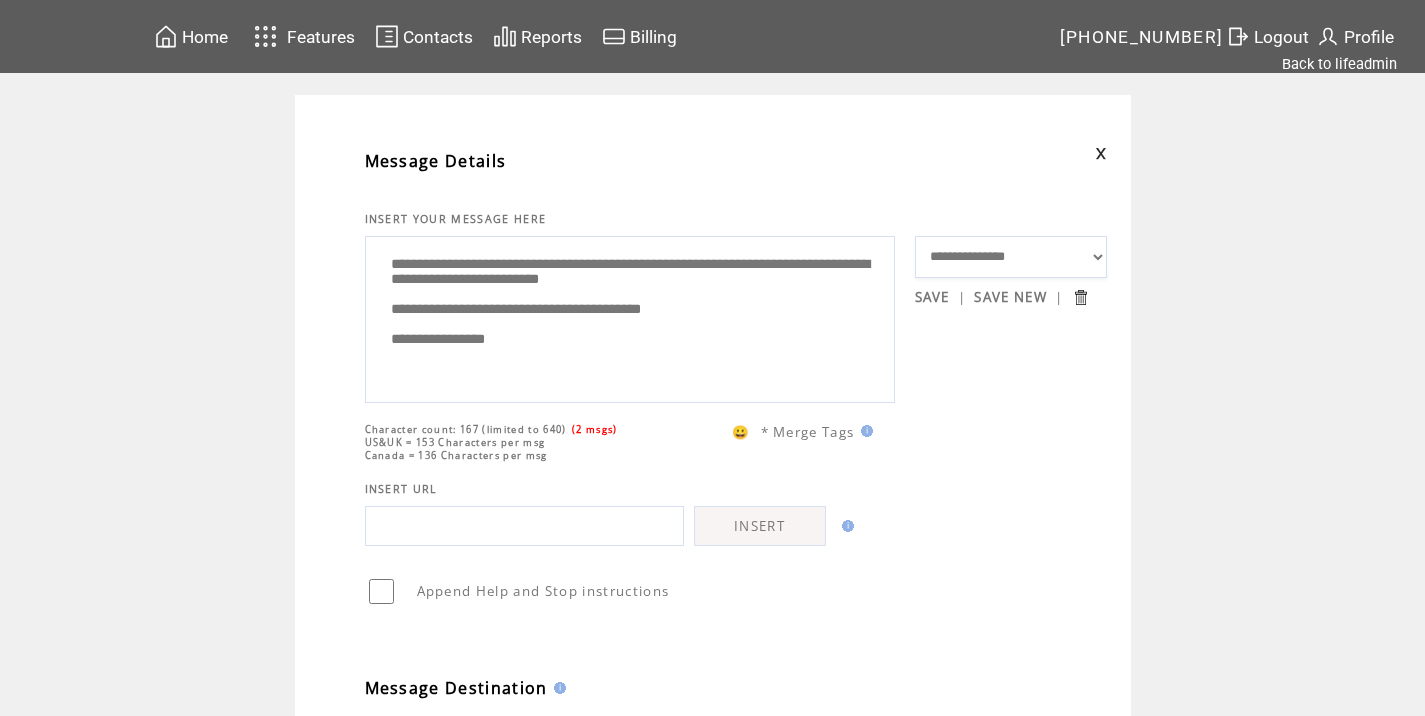 drag, startPoint x: 774, startPoint y: 288, endPoint x: 841, endPoint y: 280, distance: 67.47592 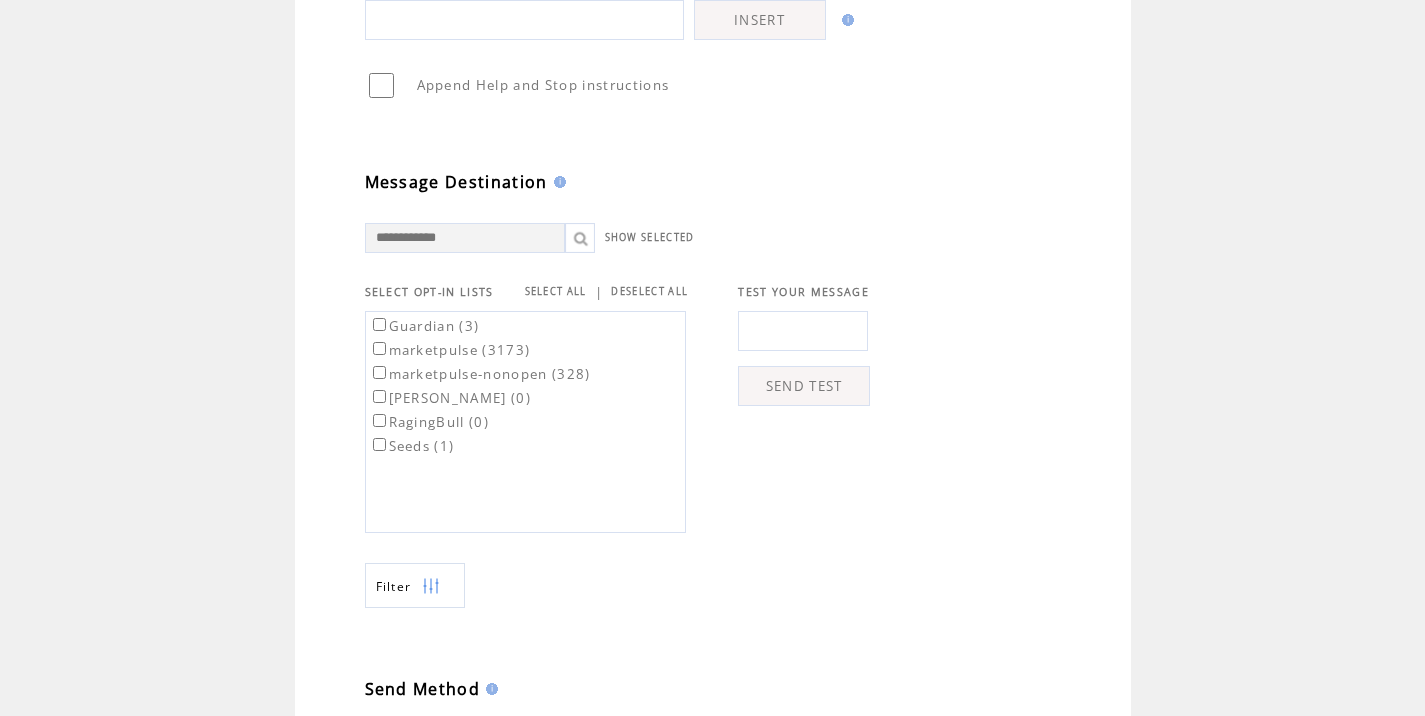 scroll, scrollTop: 517, scrollLeft: 0, axis: vertical 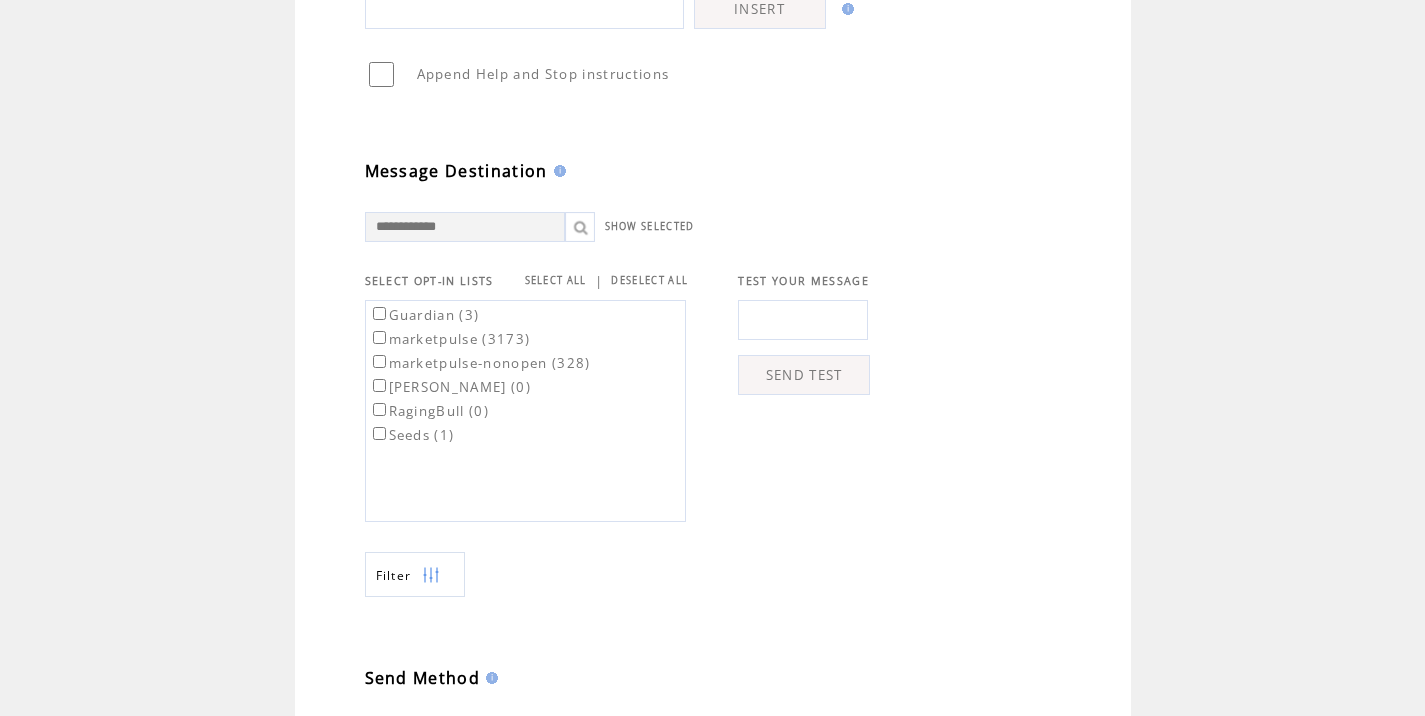 type on "**********" 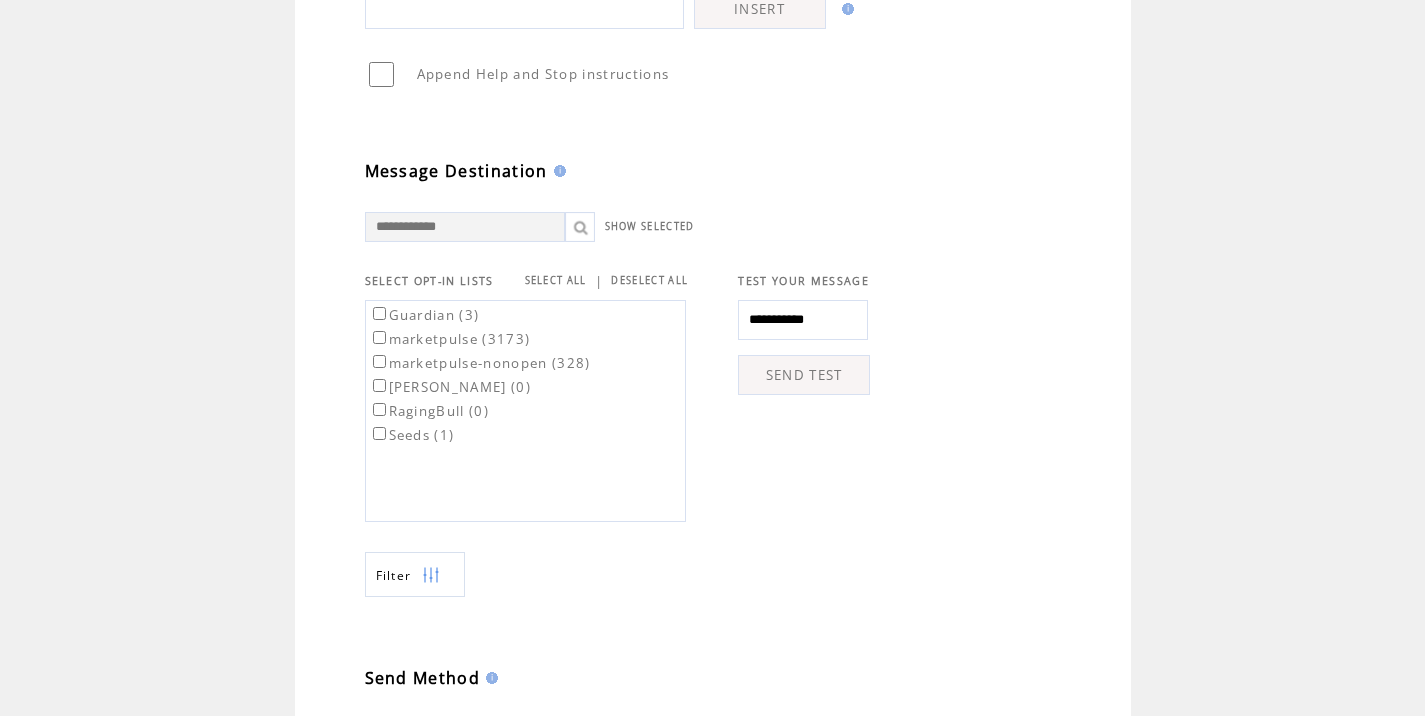 click on "SEND TEST" 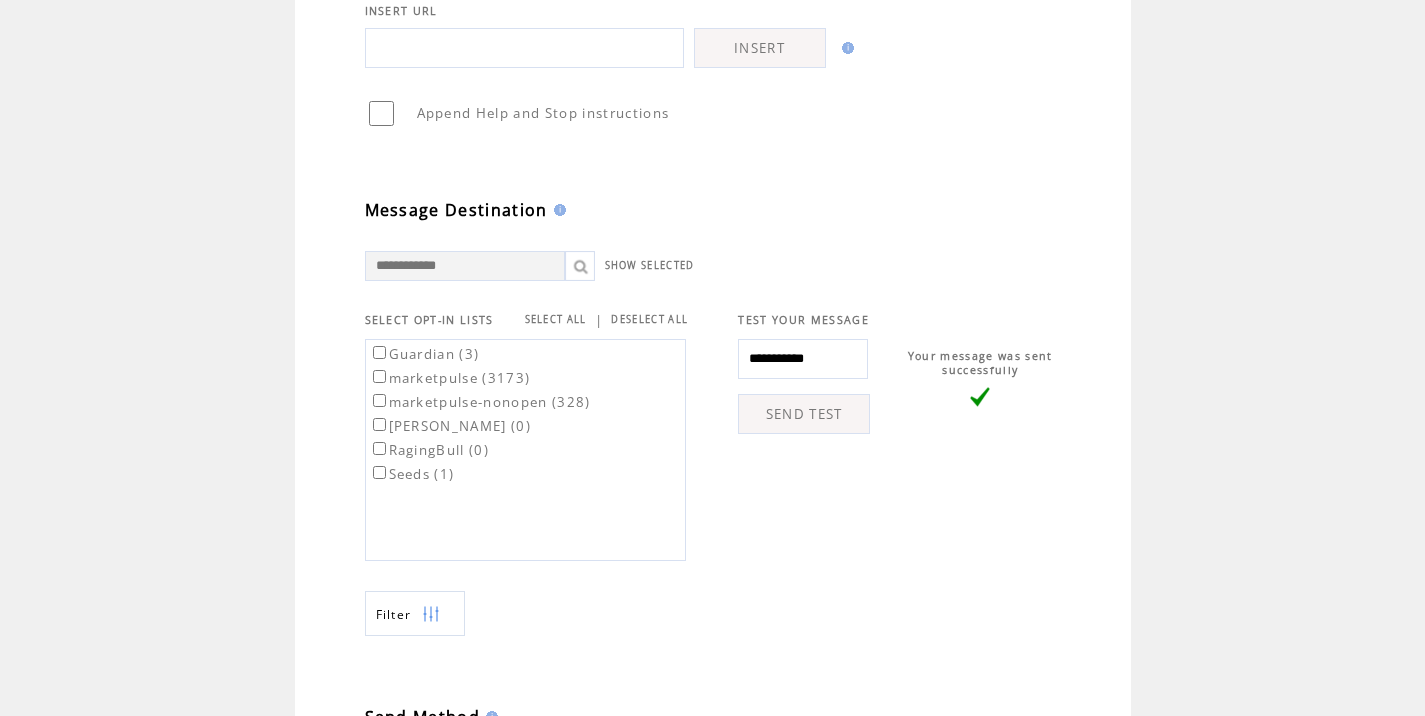 scroll, scrollTop: 757, scrollLeft: 0, axis: vertical 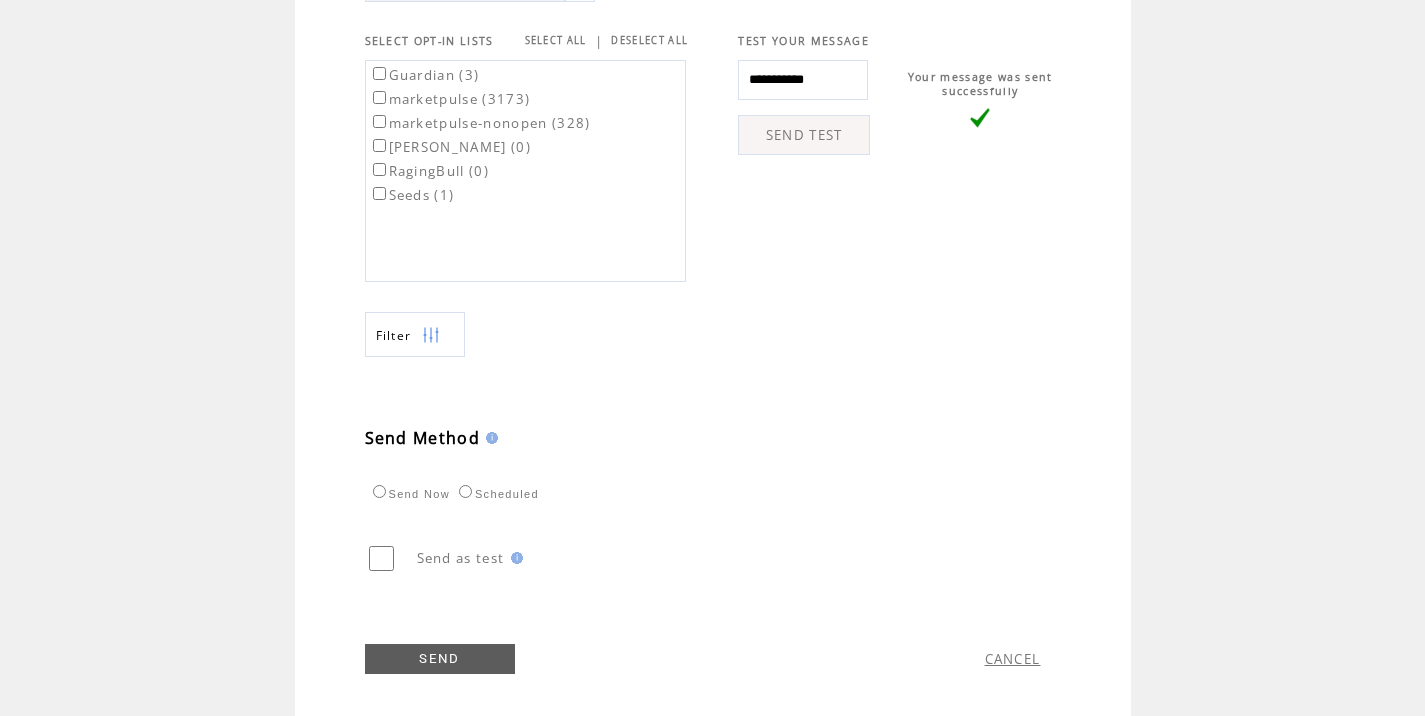 click on "marketpulse (3173)" at bounding box center (450, 99) 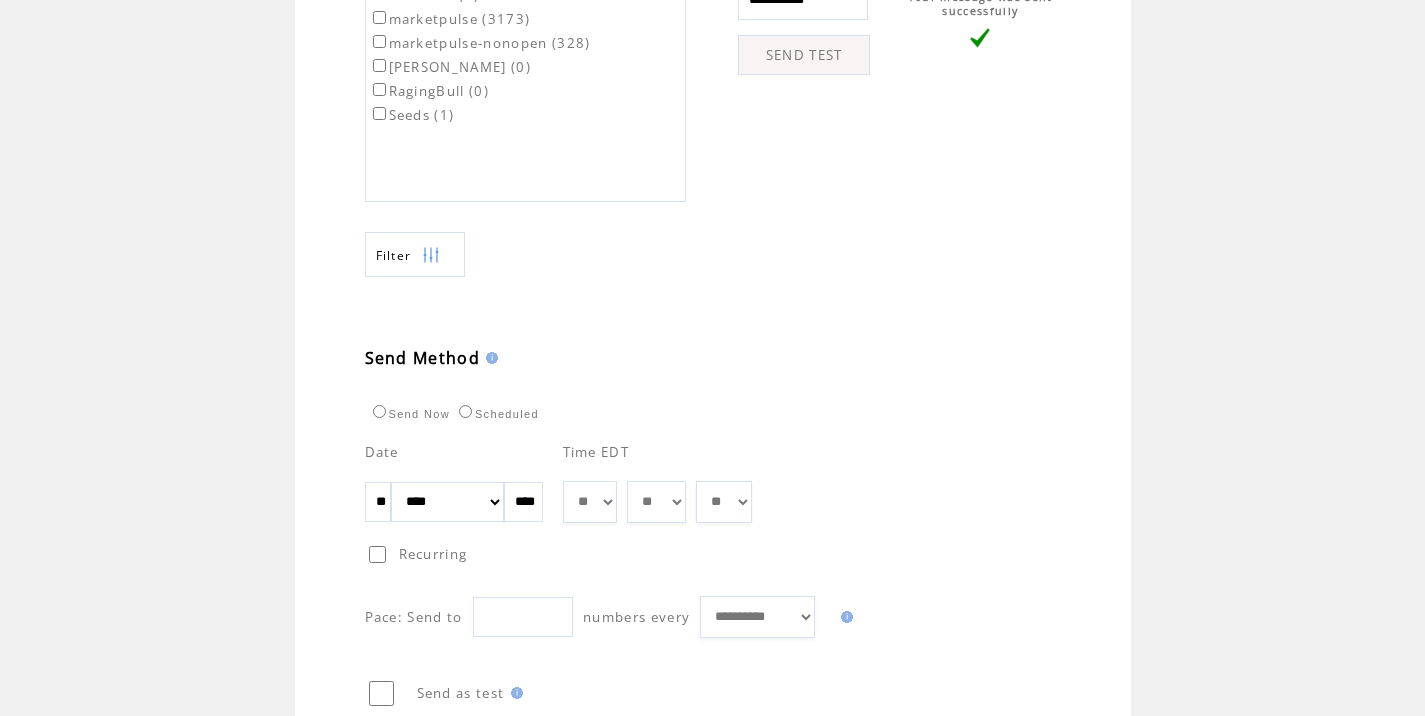 scroll, scrollTop: 840, scrollLeft: 0, axis: vertical 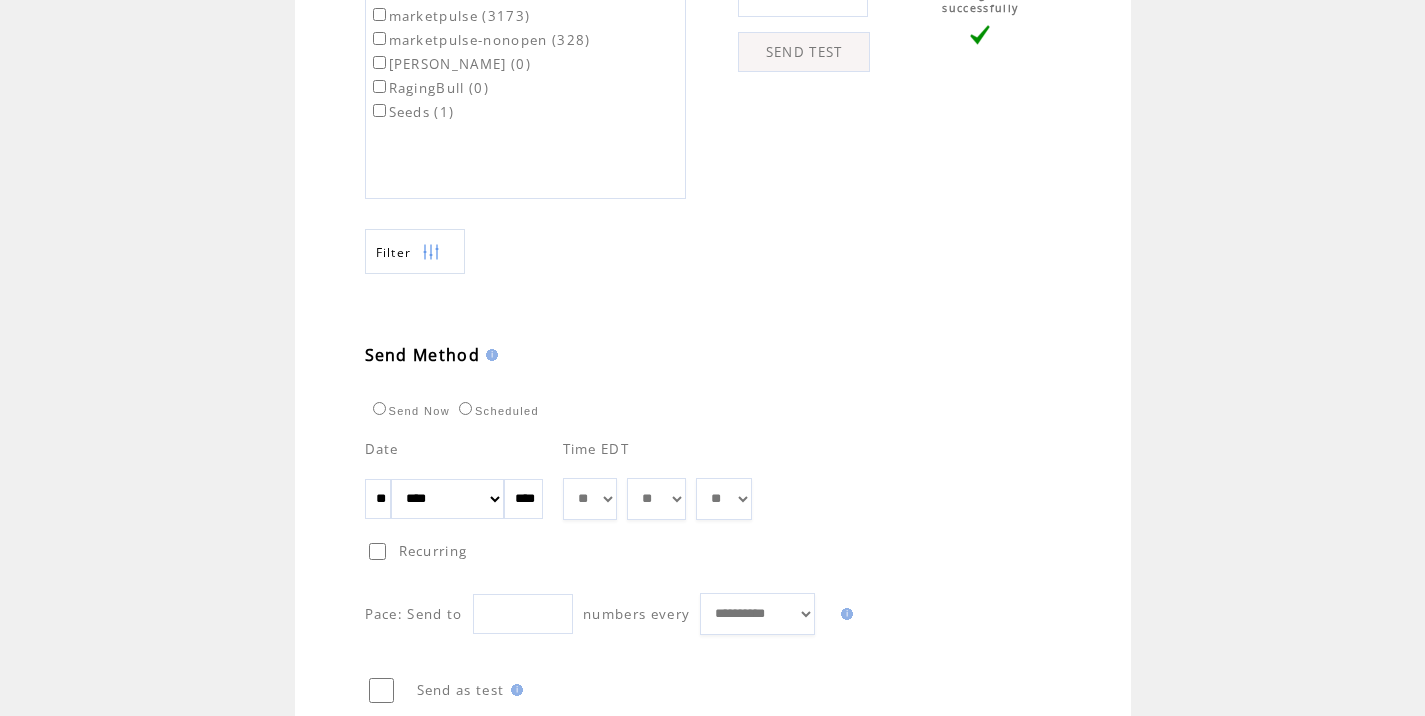 click on "** 	 ** 	 ** 	 ** 	 ** 	 ** 	 ** 	 ** 	 ** 	 ** 	 ** 	 ** 	 **" at bounding box center [590, 499] 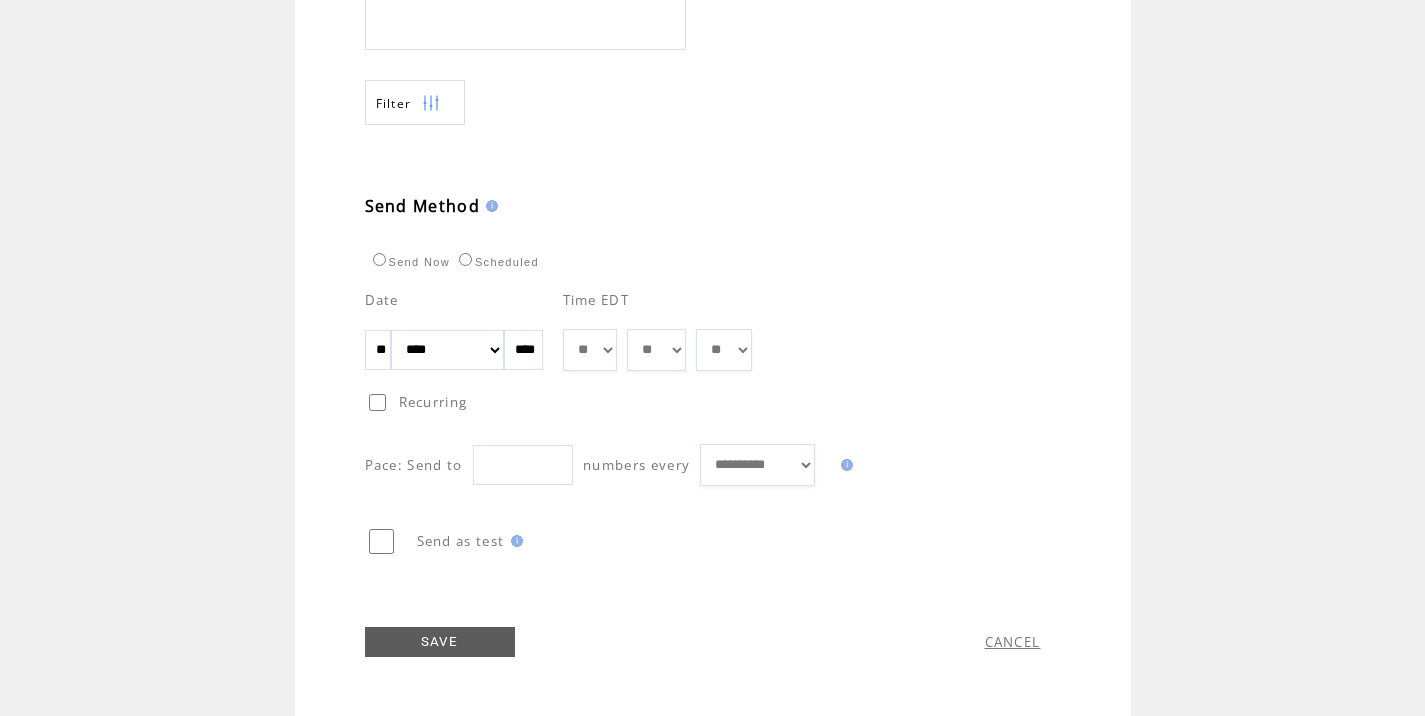 click on "SAVE" at bounding box center (440, 642) 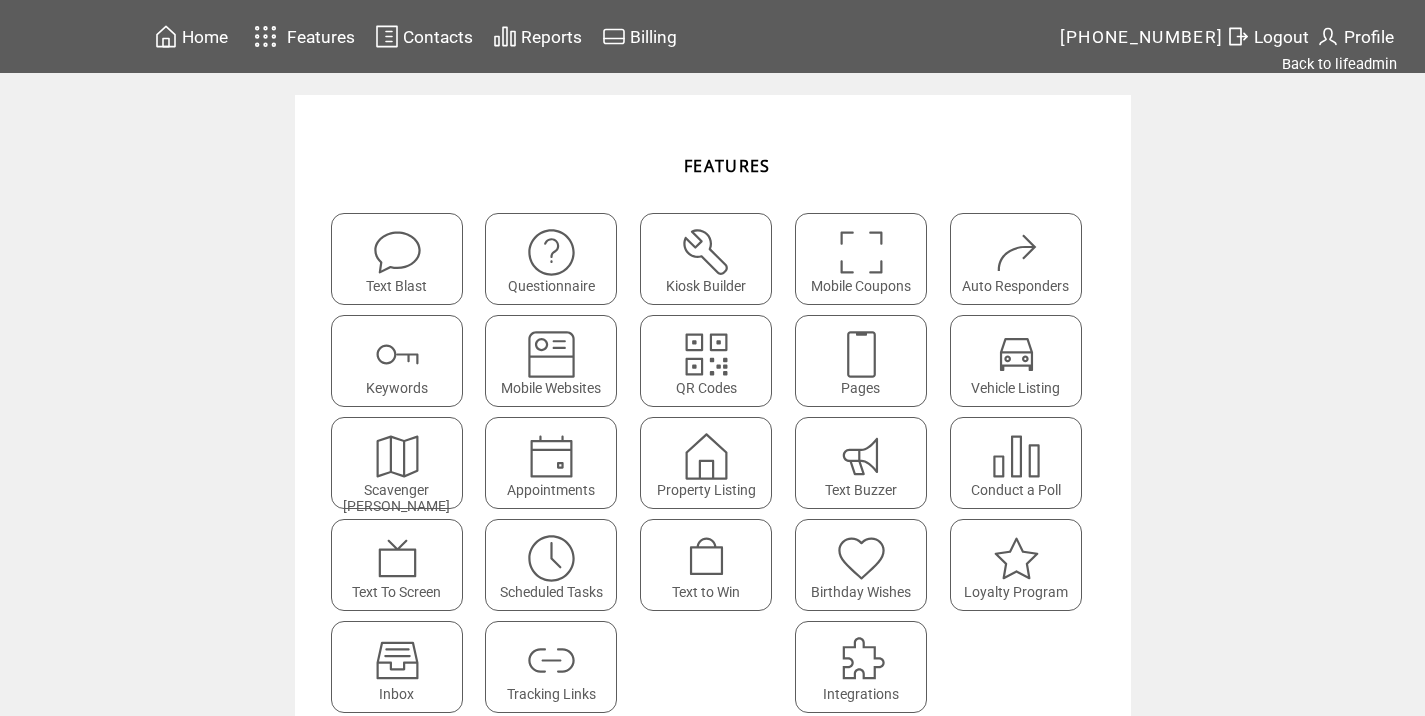 scroll, scrollTop: 0, scrollLeft: 0, axis: both 